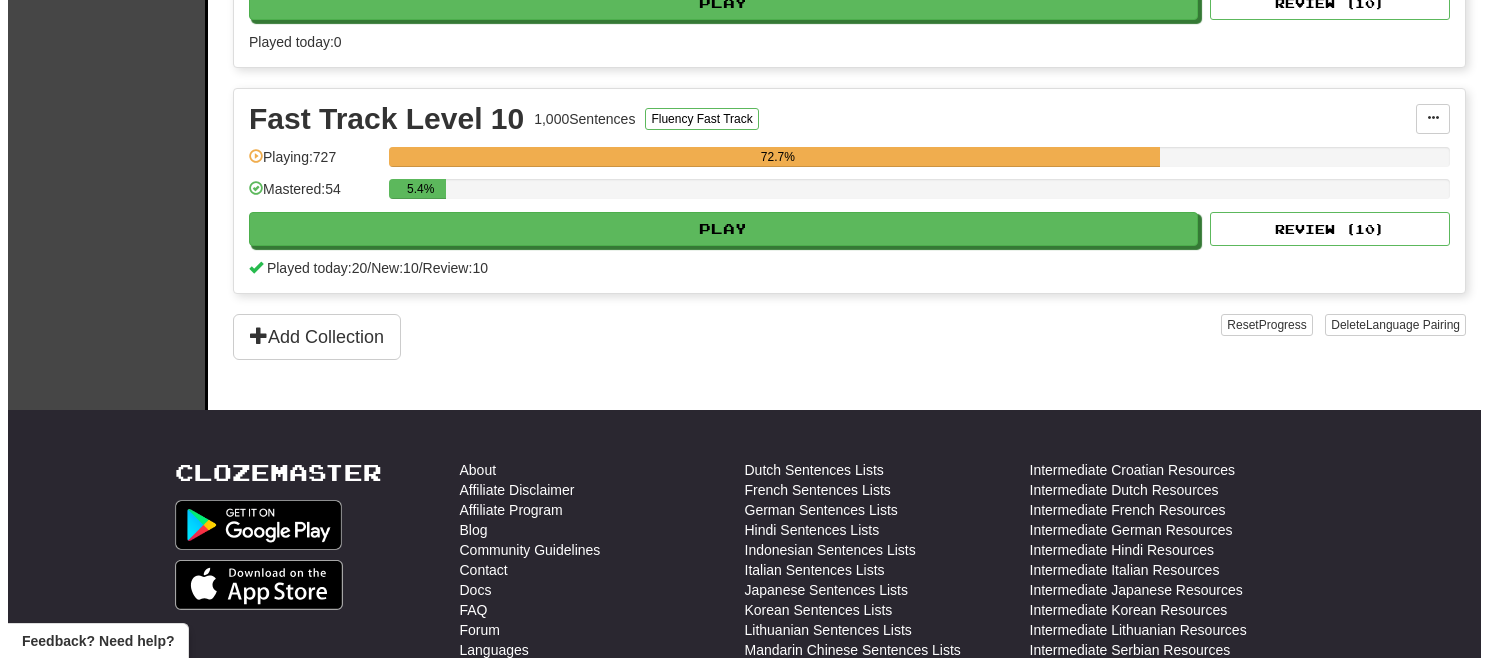 scroll, scrollTop: 609, scrollLeft: 0, axis: vertical 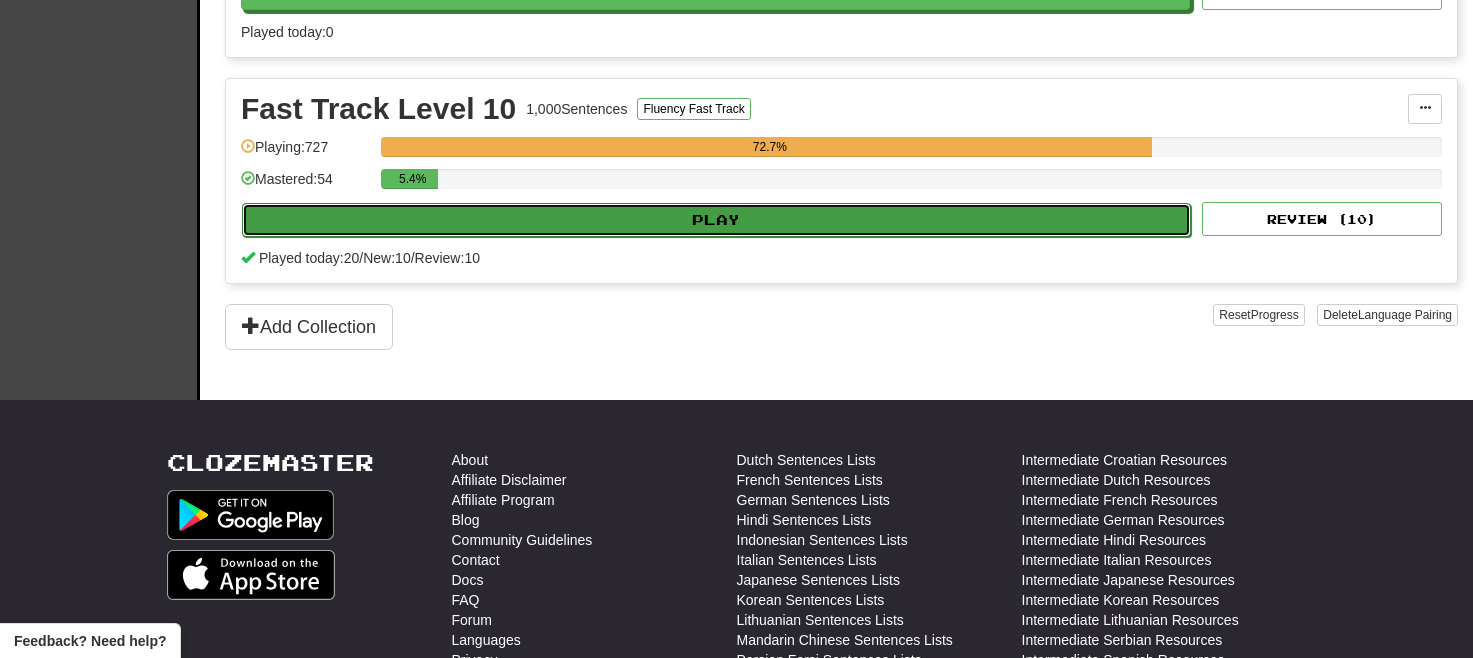 click on "Play" at bounding box center [716, 220] 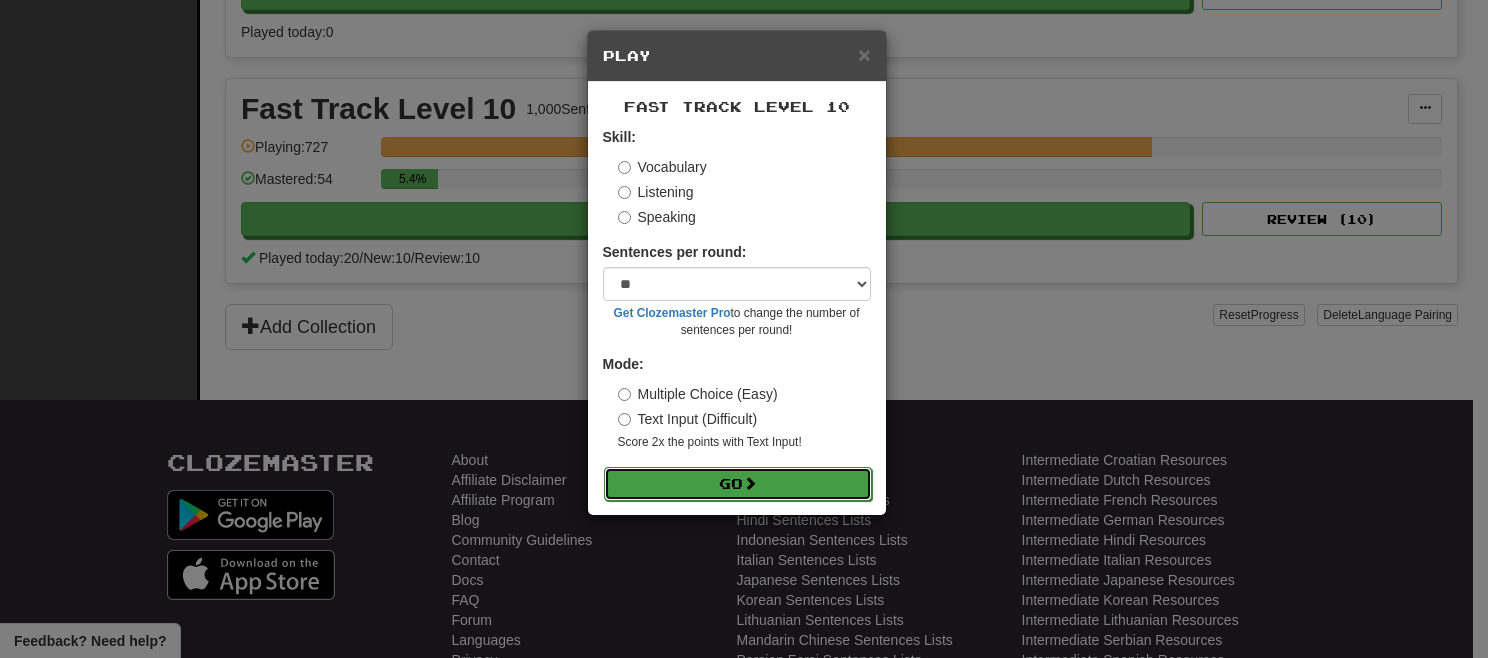 click on "Go" at bounding box center (738, 484) 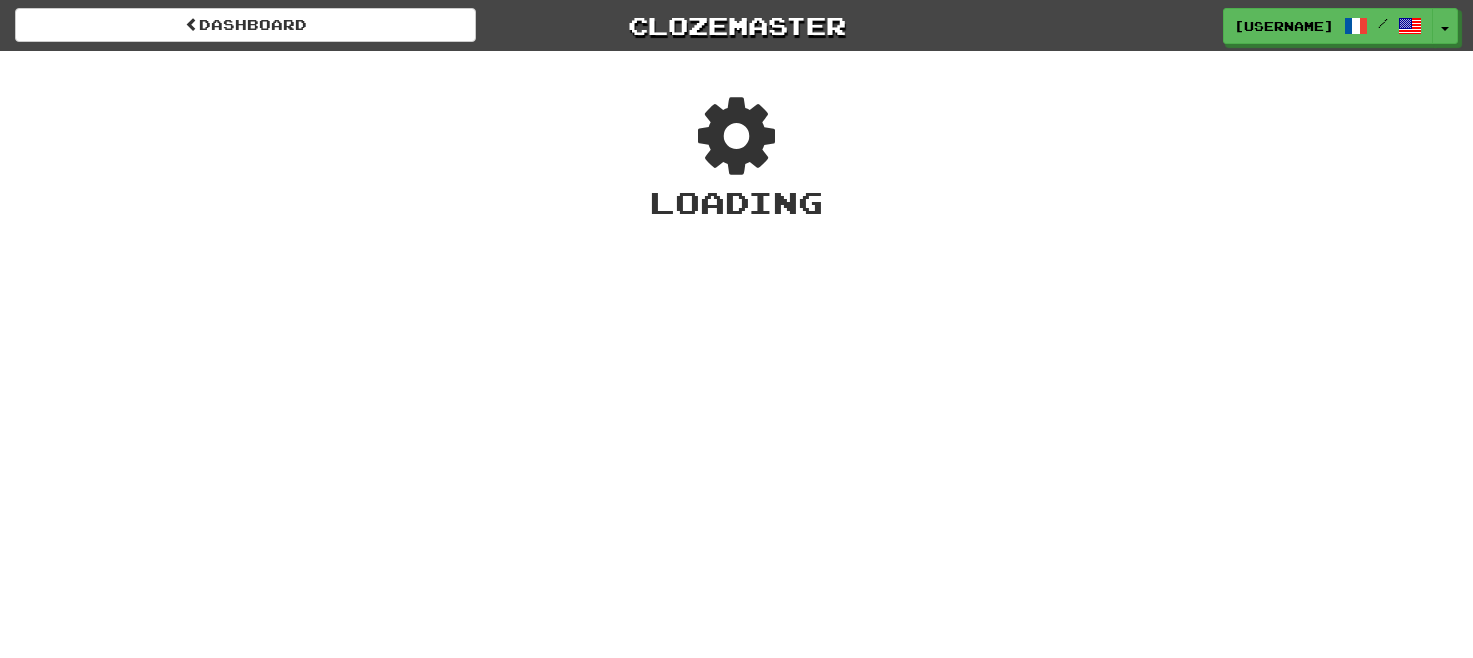 scroll, scrollTop: 0, scrollLeft: 0, axis: both 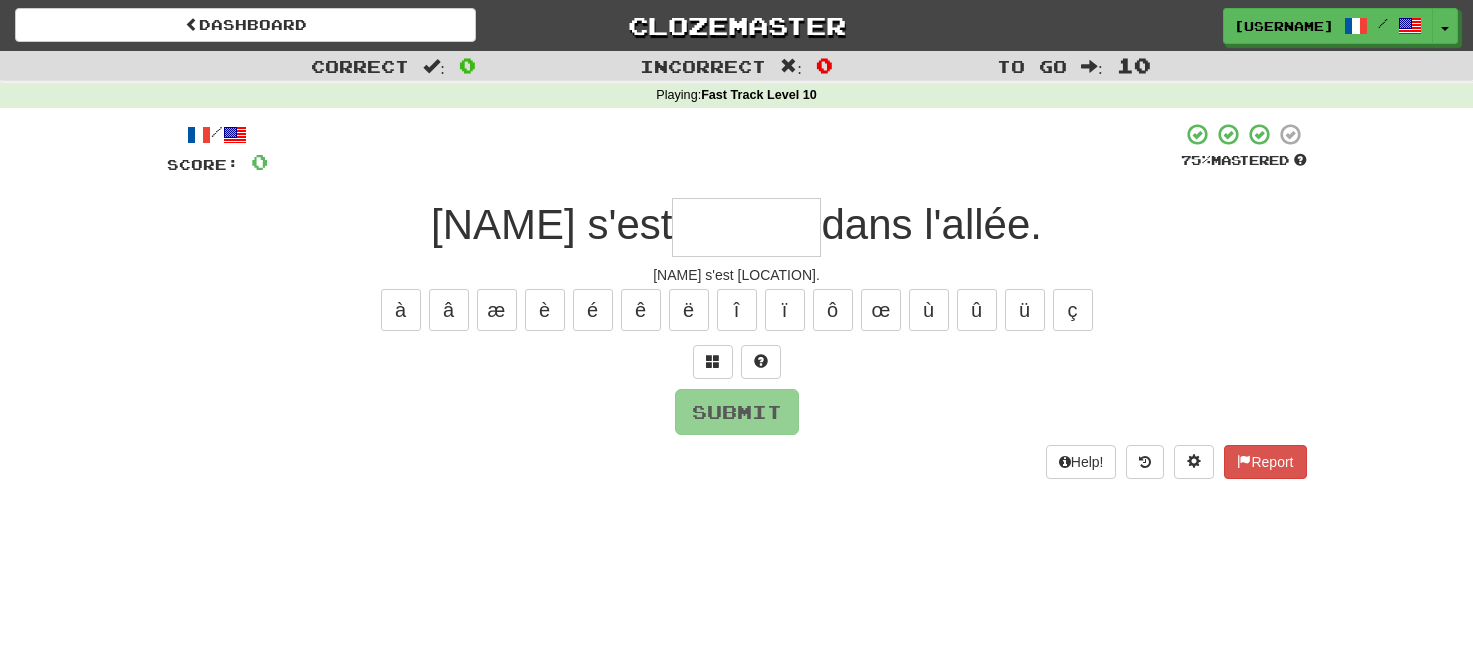 type on "*" 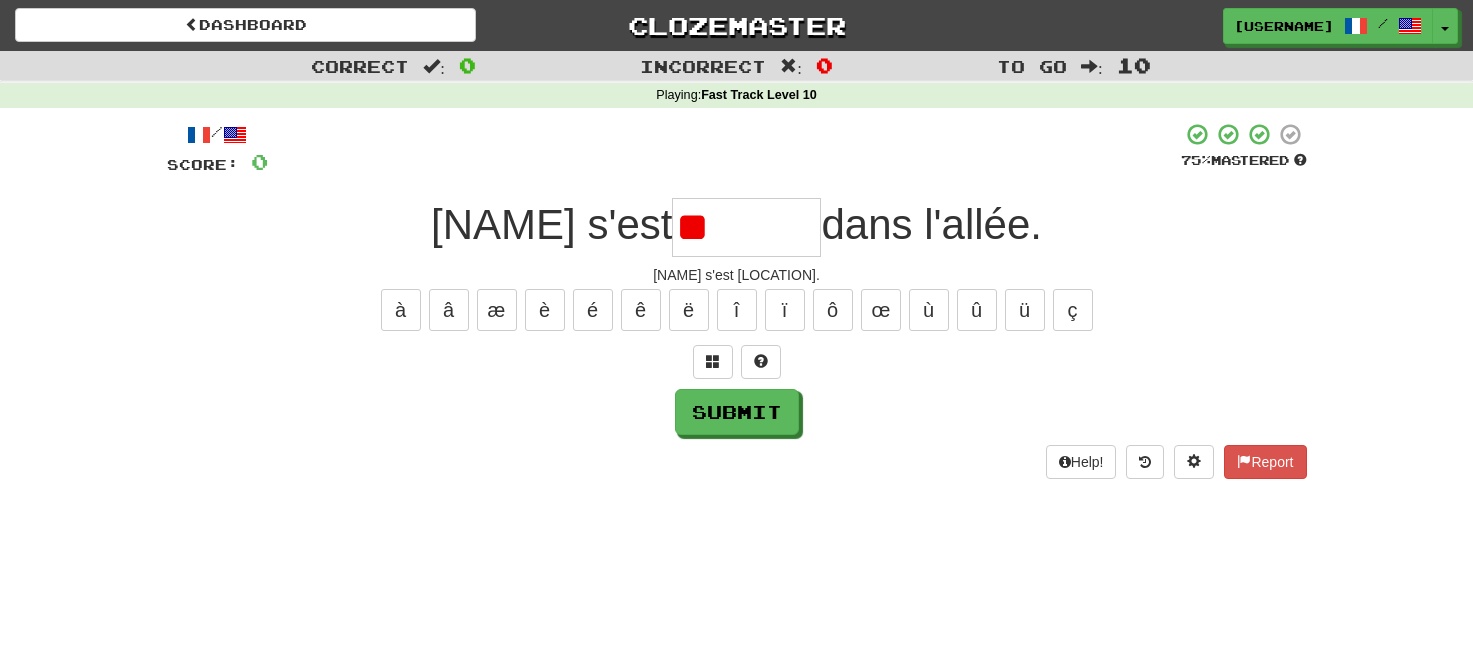 type on "*" 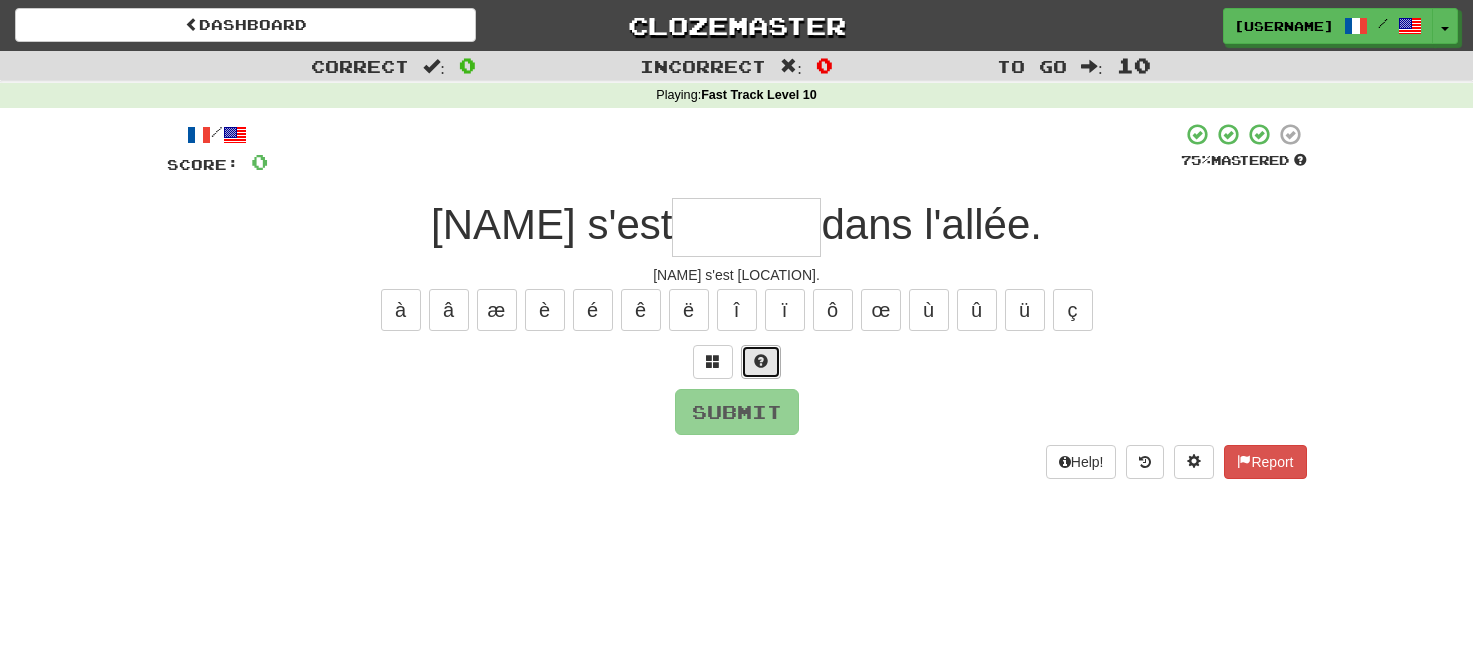 click at bounding box center [761, 362] 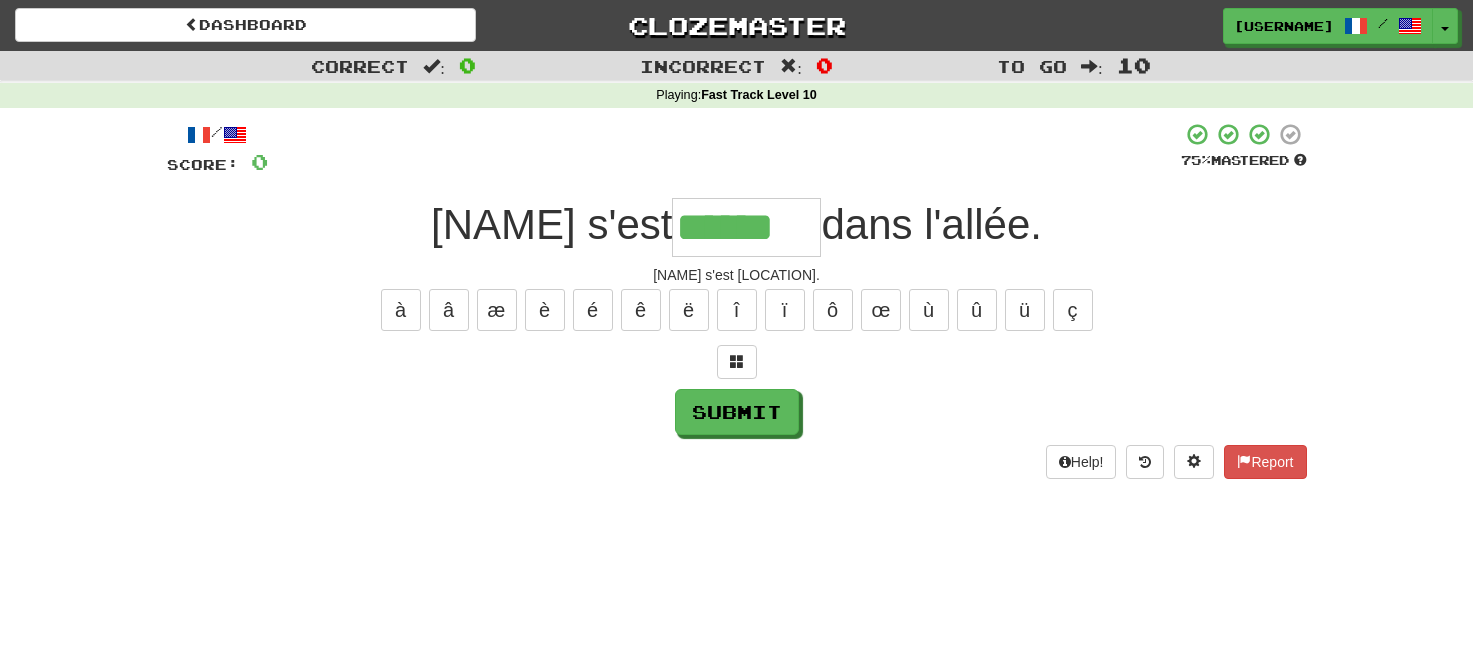 type on "******" 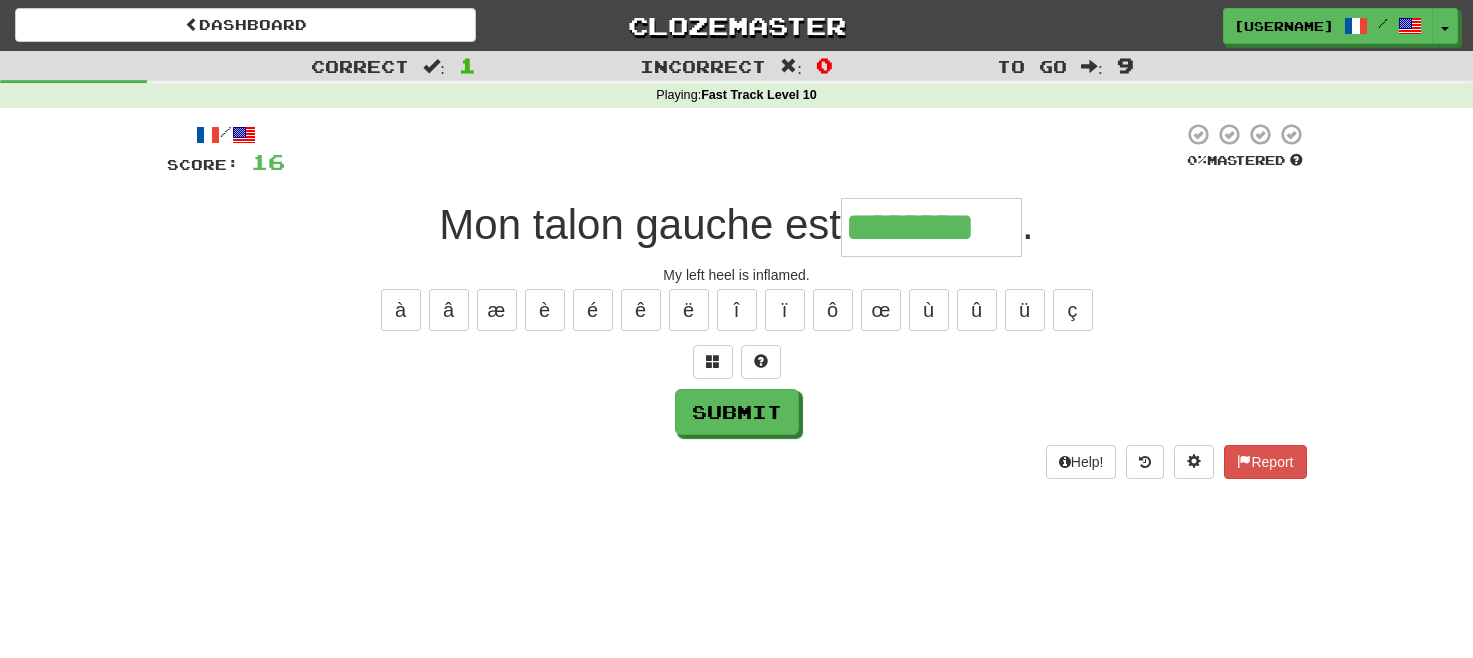 type on "********" 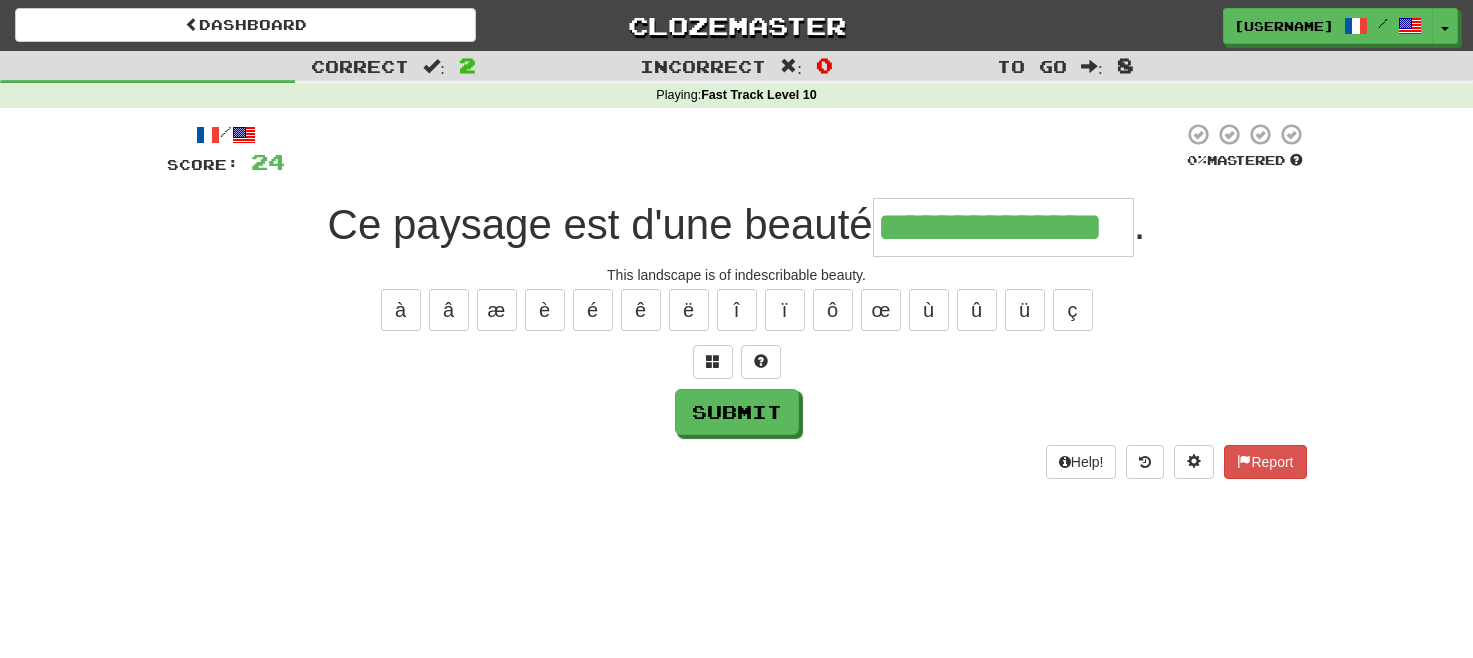type on "**********" 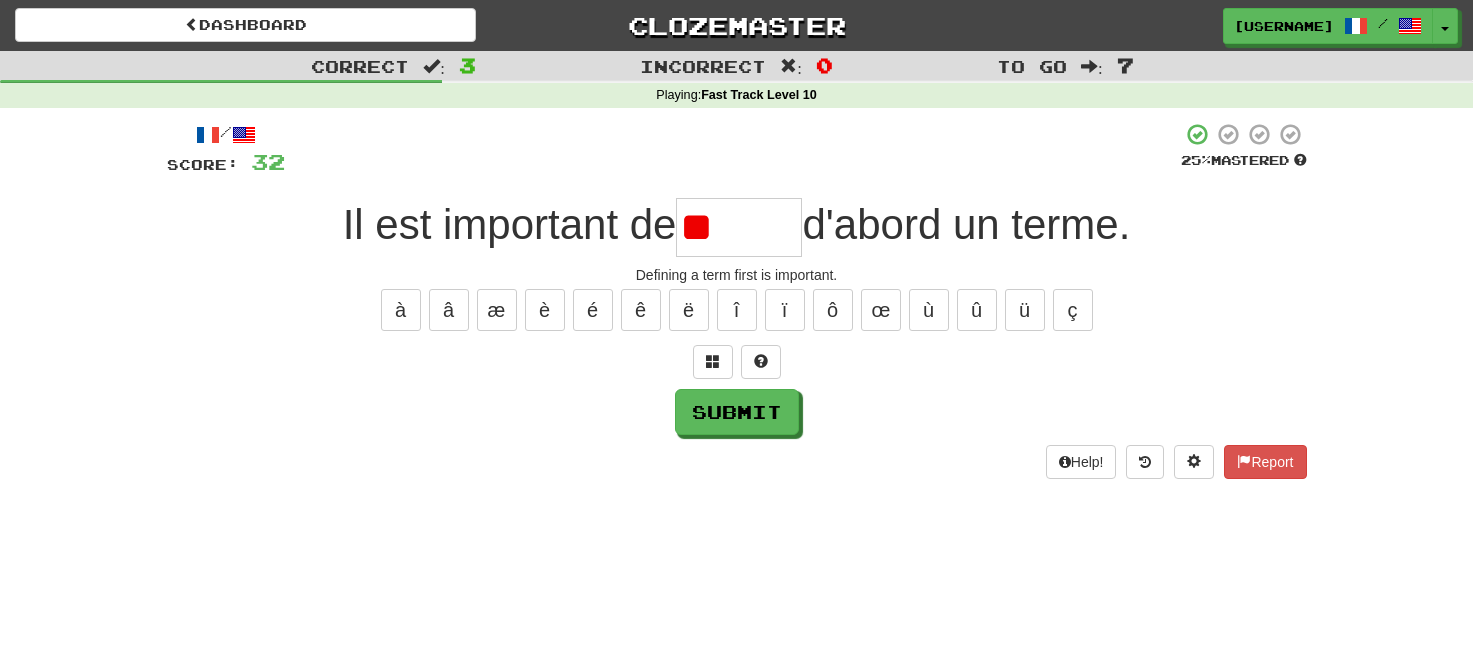 type on "*" 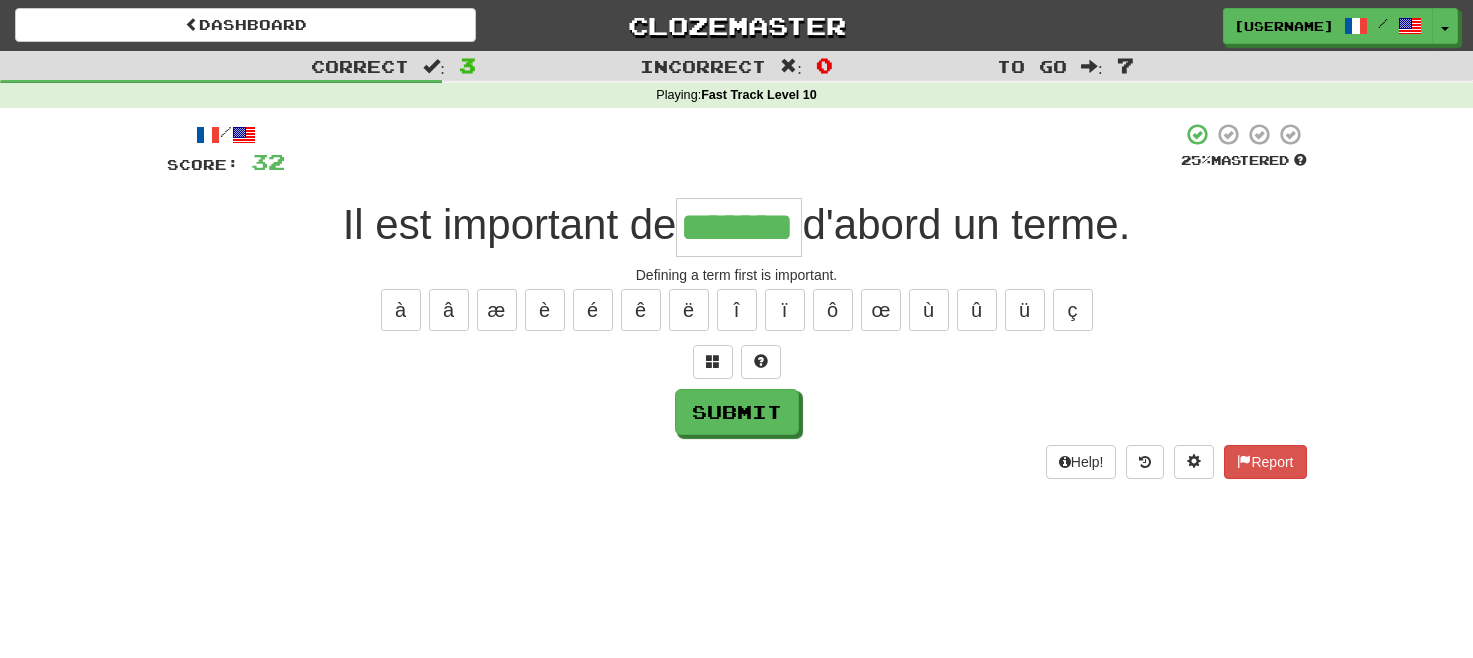 type on "*******" 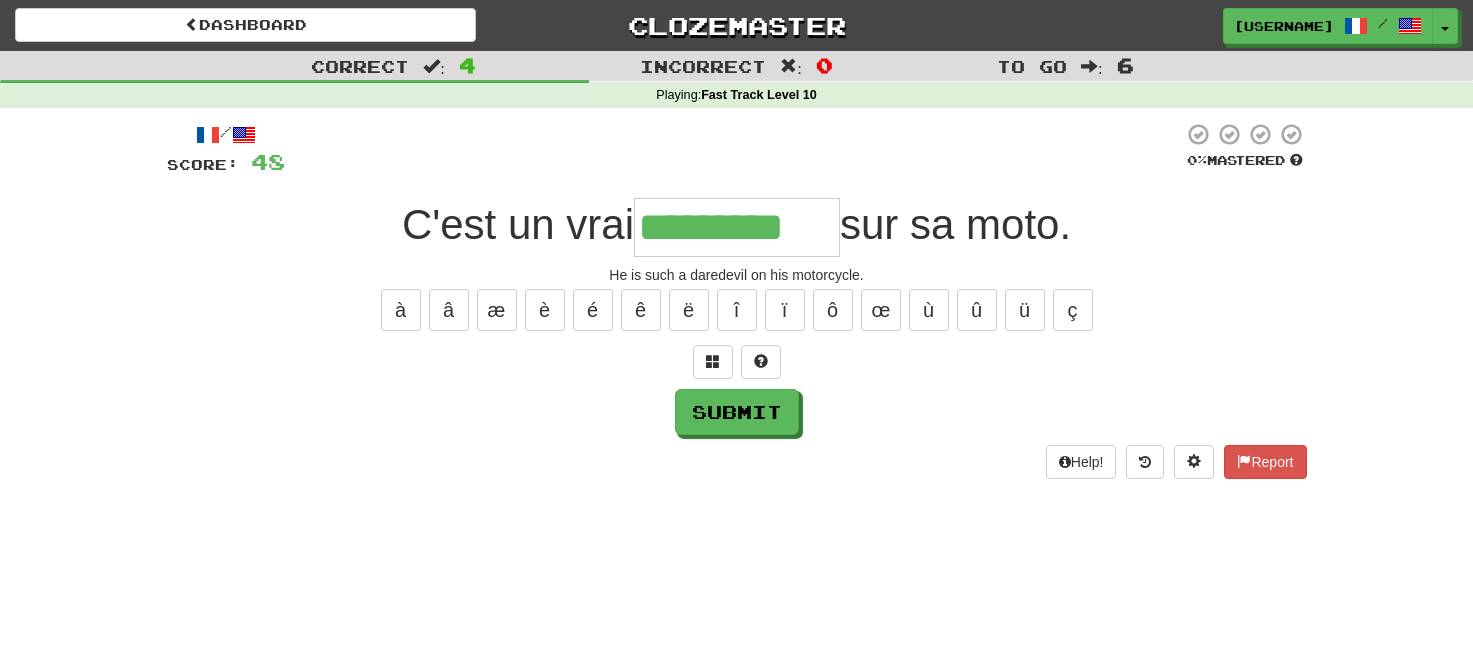 type on "*********" 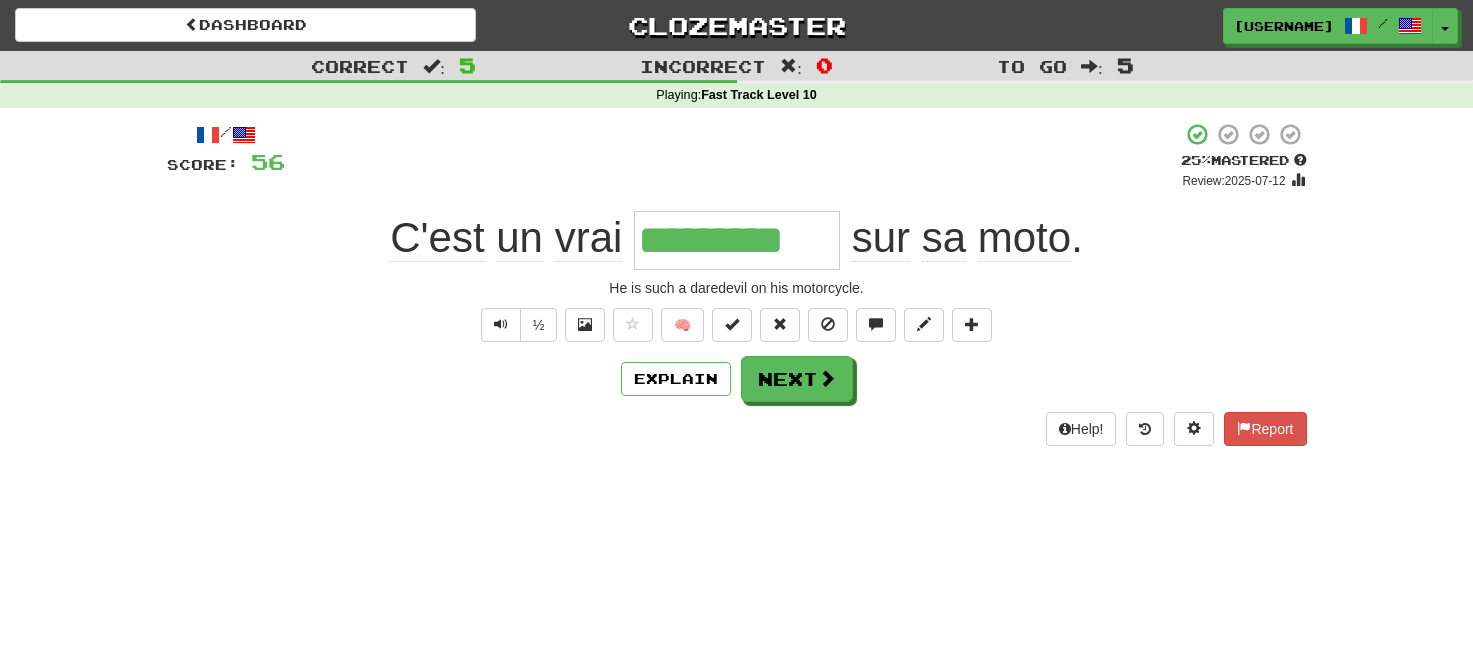 click on "vrai" 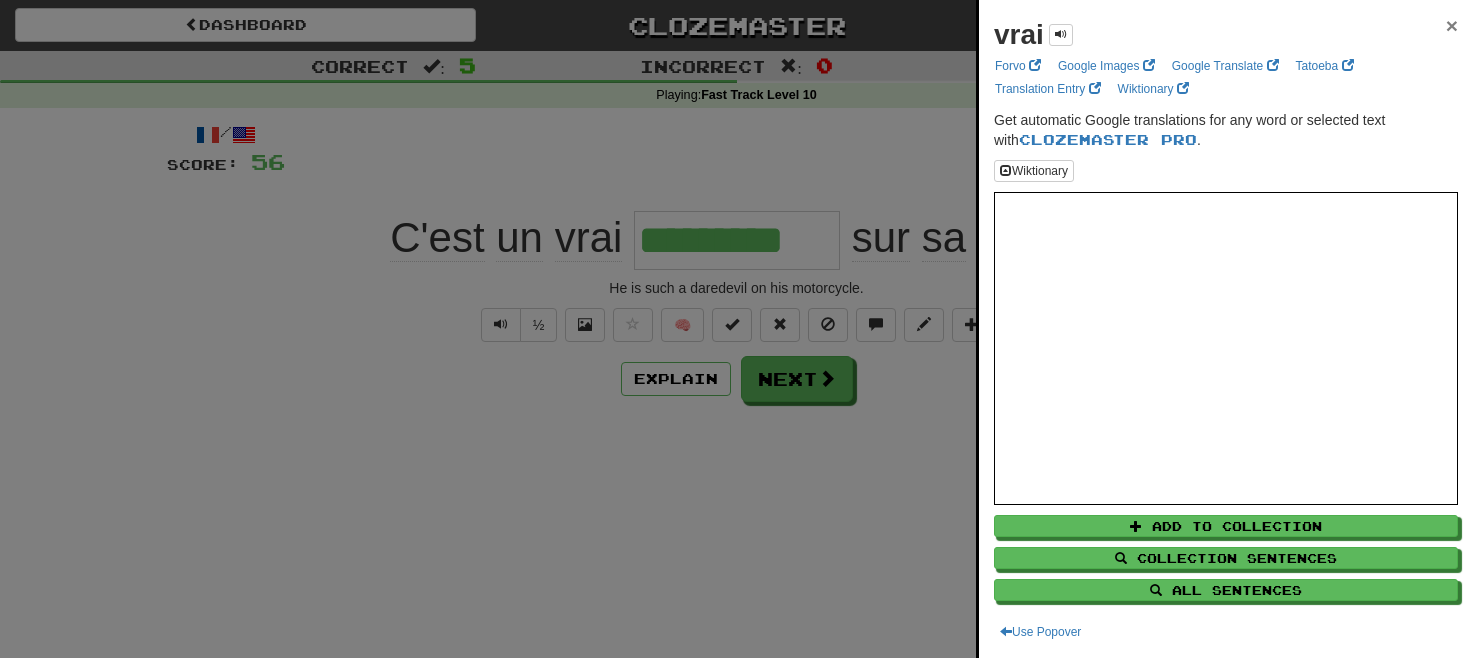 drag, startPoint x: 1430, startPoint y: 31, endPoint x: 1297, endPoint y: 43, distance: 133.54025 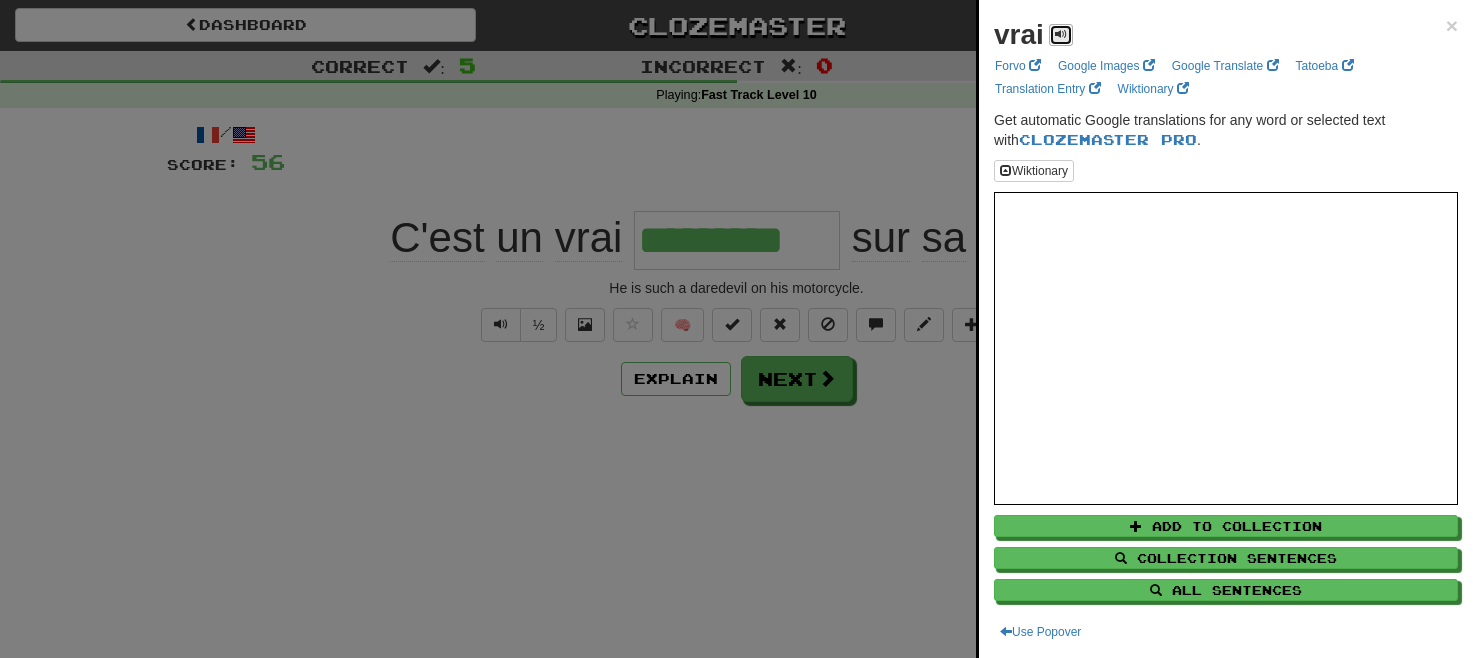 click at bounding box center (1061, 34) 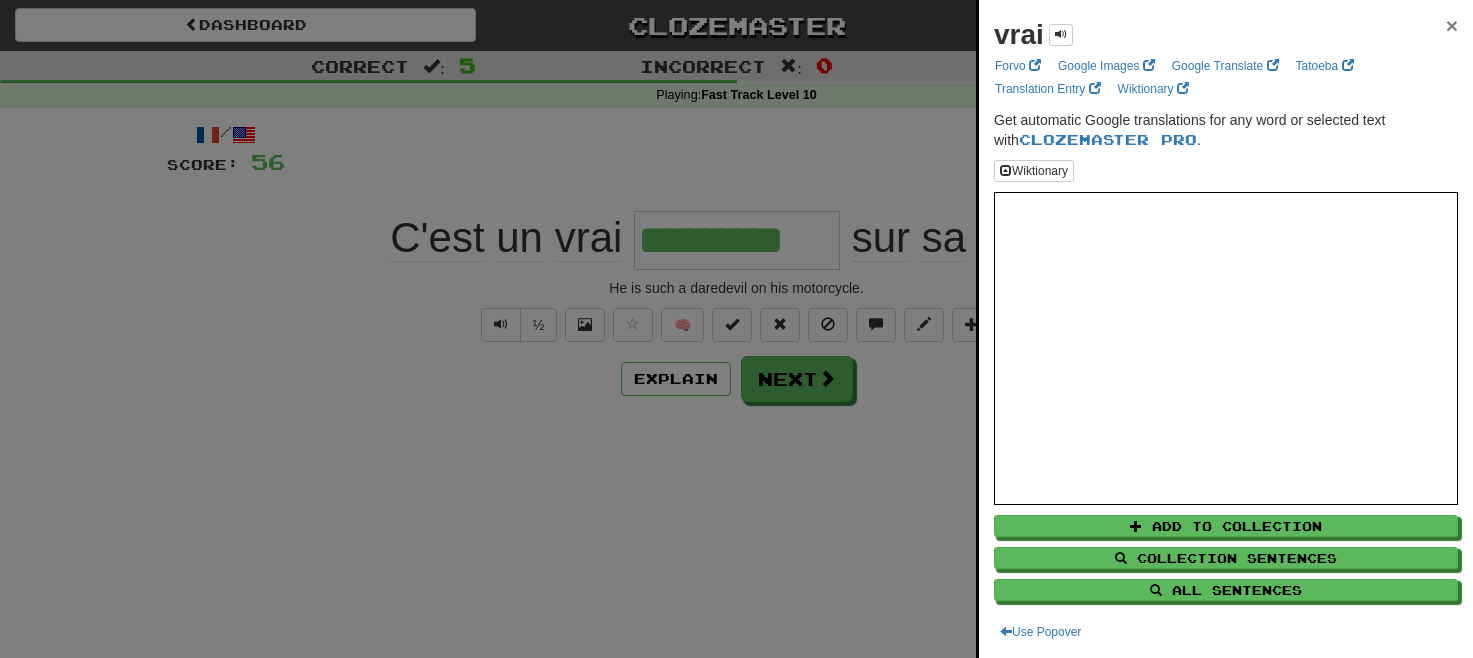 click on "×" at bounding box center [1452, 25] 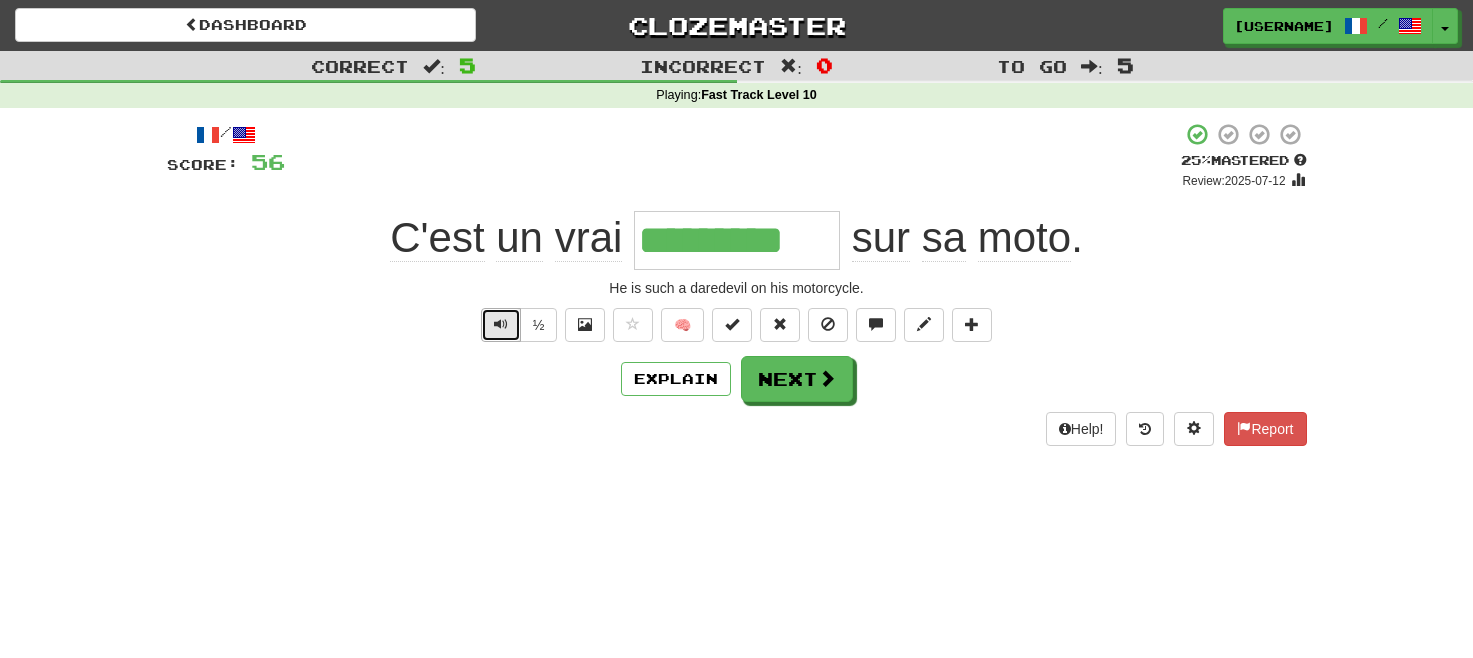 click at bounding box center (501, 325) 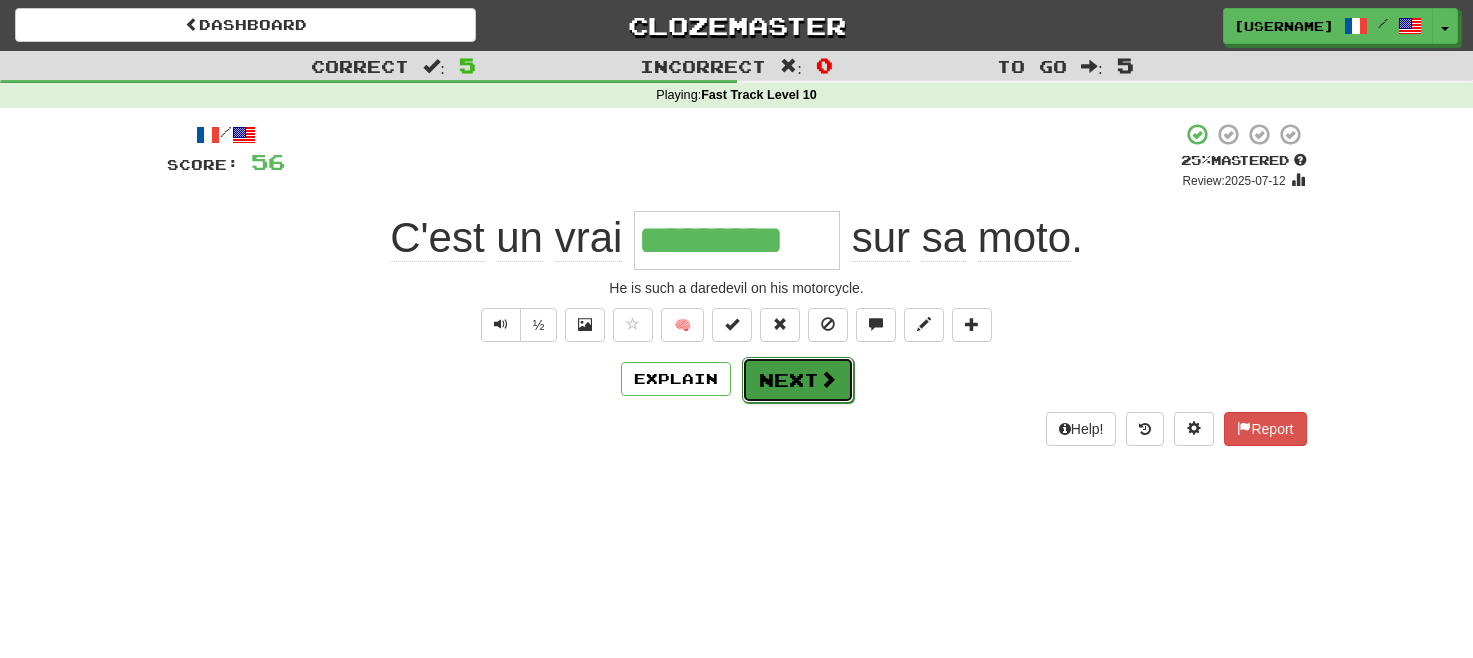 click on "Next" at bounding box center [798, 380] 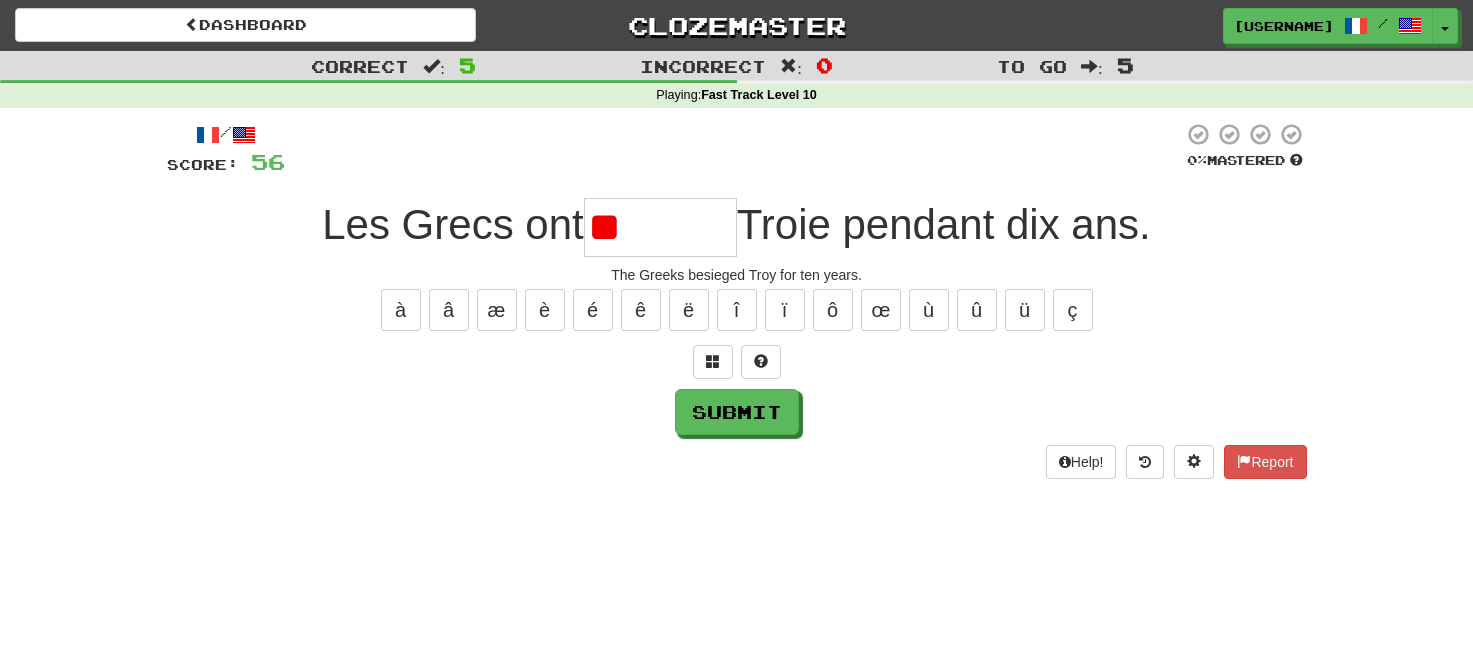 type on "*" 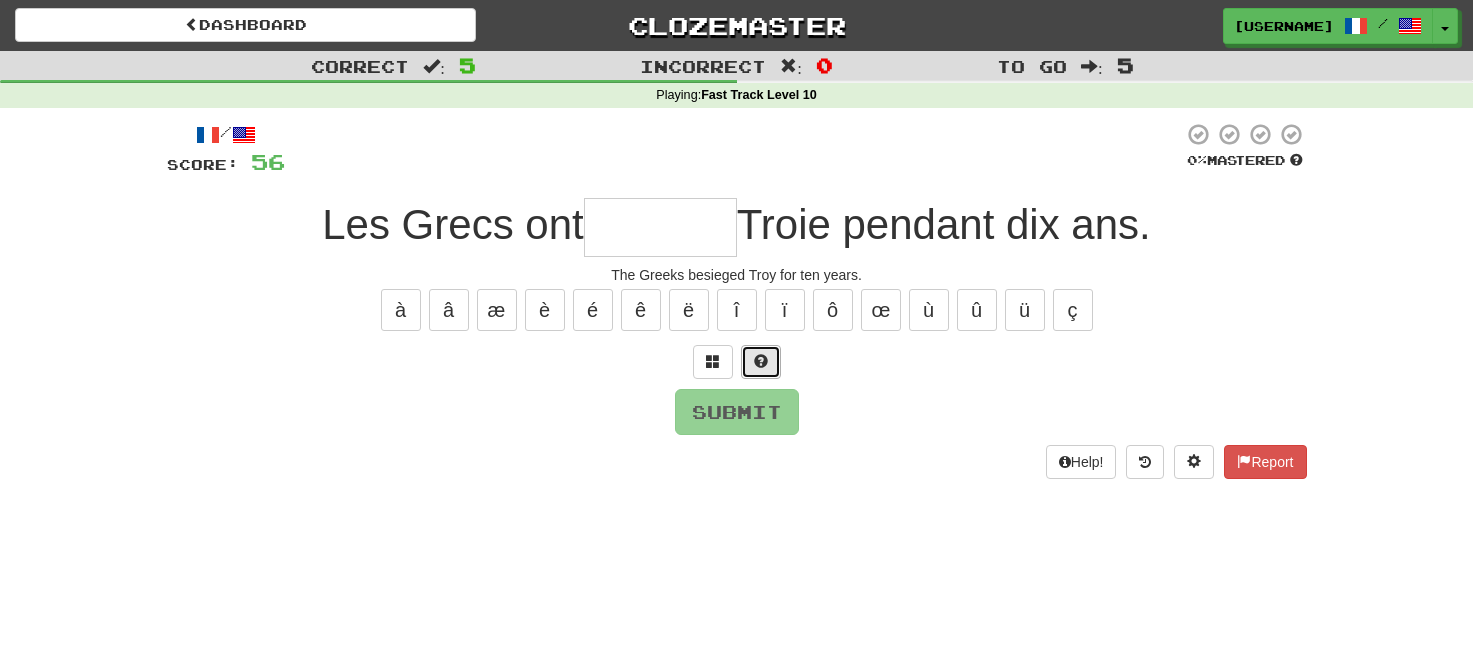 click at bounding box center (761, 361) 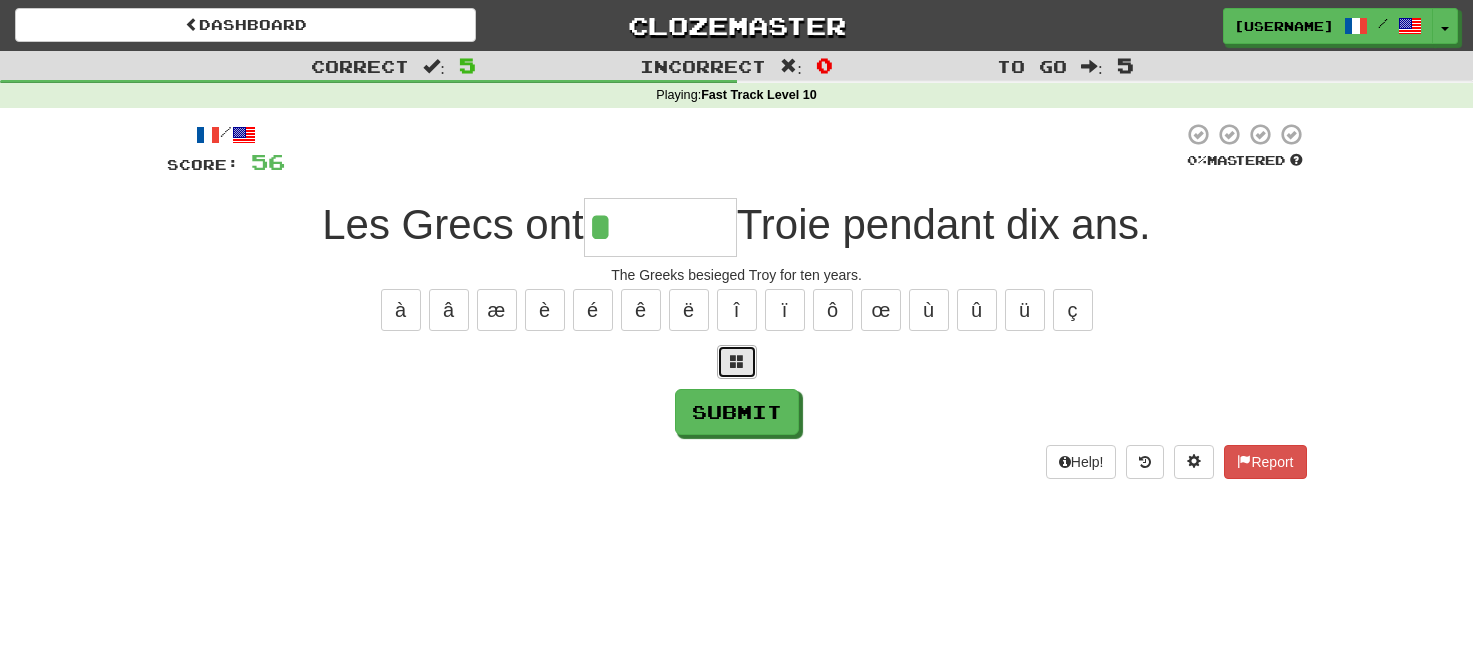 click at bounding box center (737, 362) 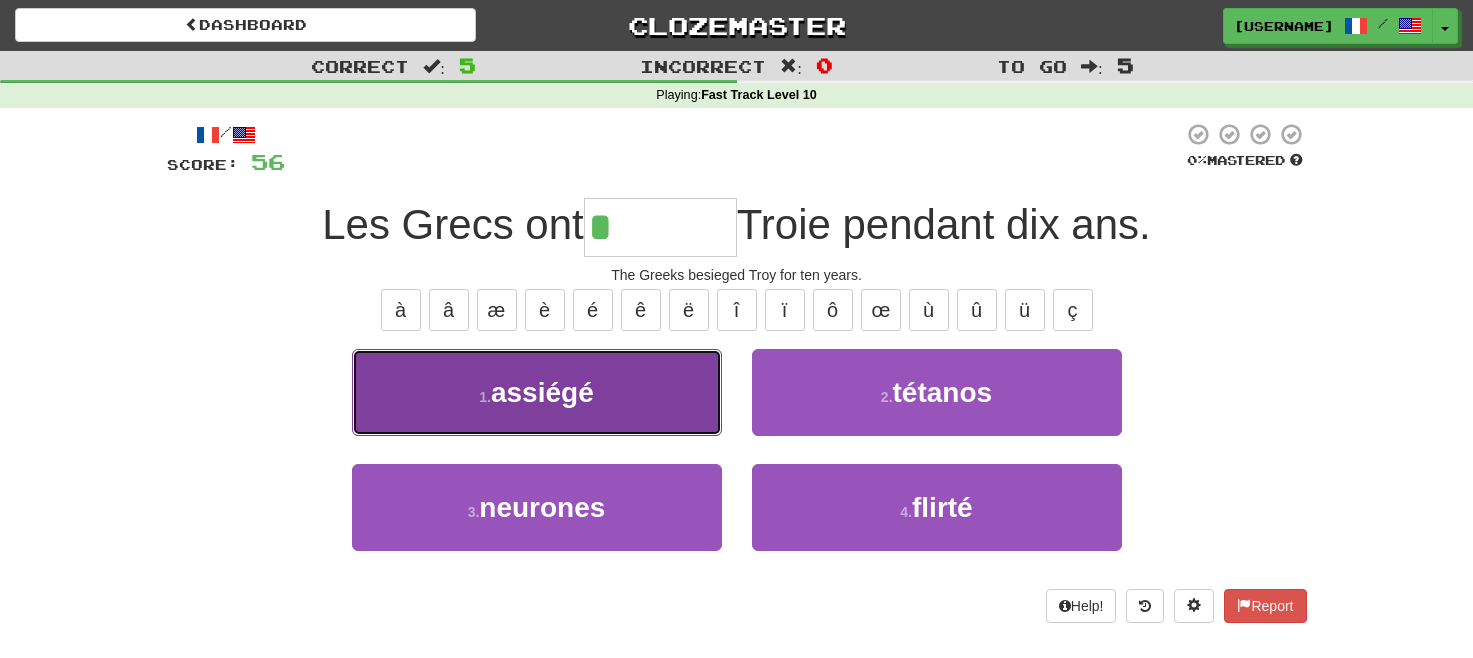 click on "1 .  assiégé" at bounding box center (537, 392) 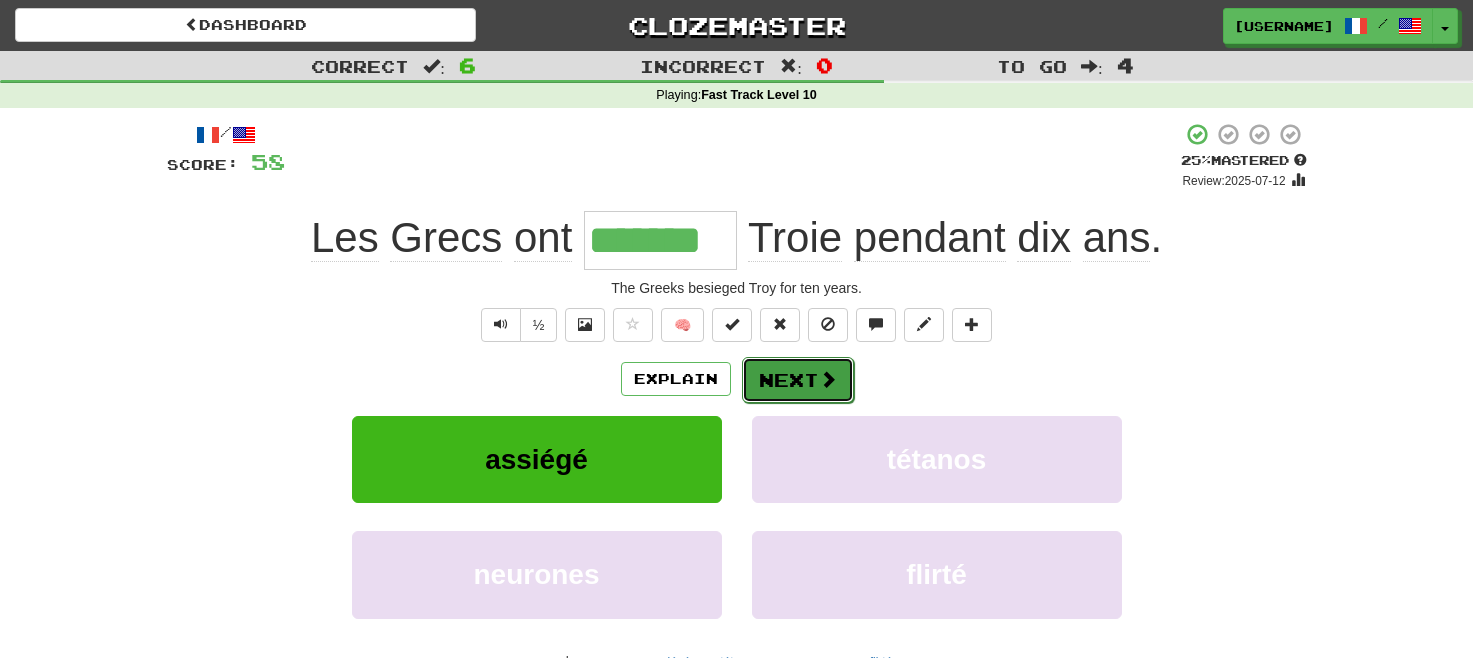 click on "Next" at bounding box center [798, 380] 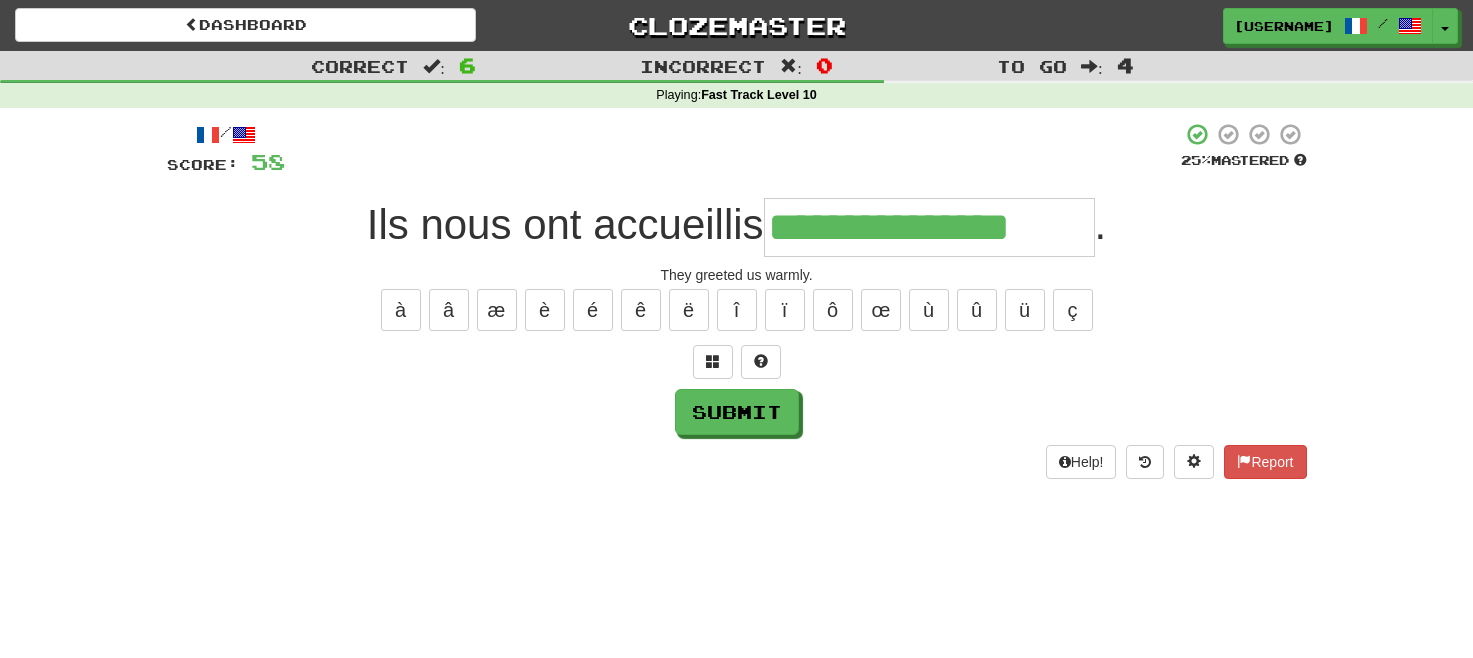 type on "**********" 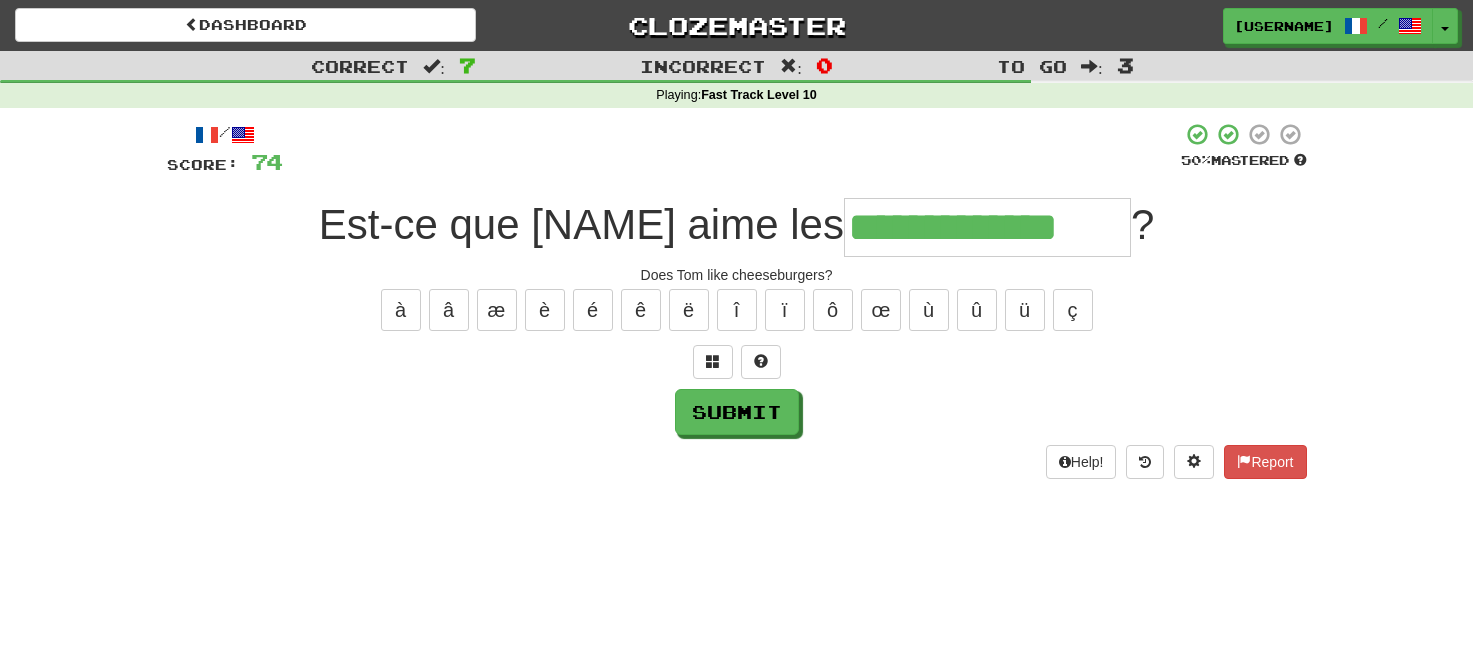 type on "**********" 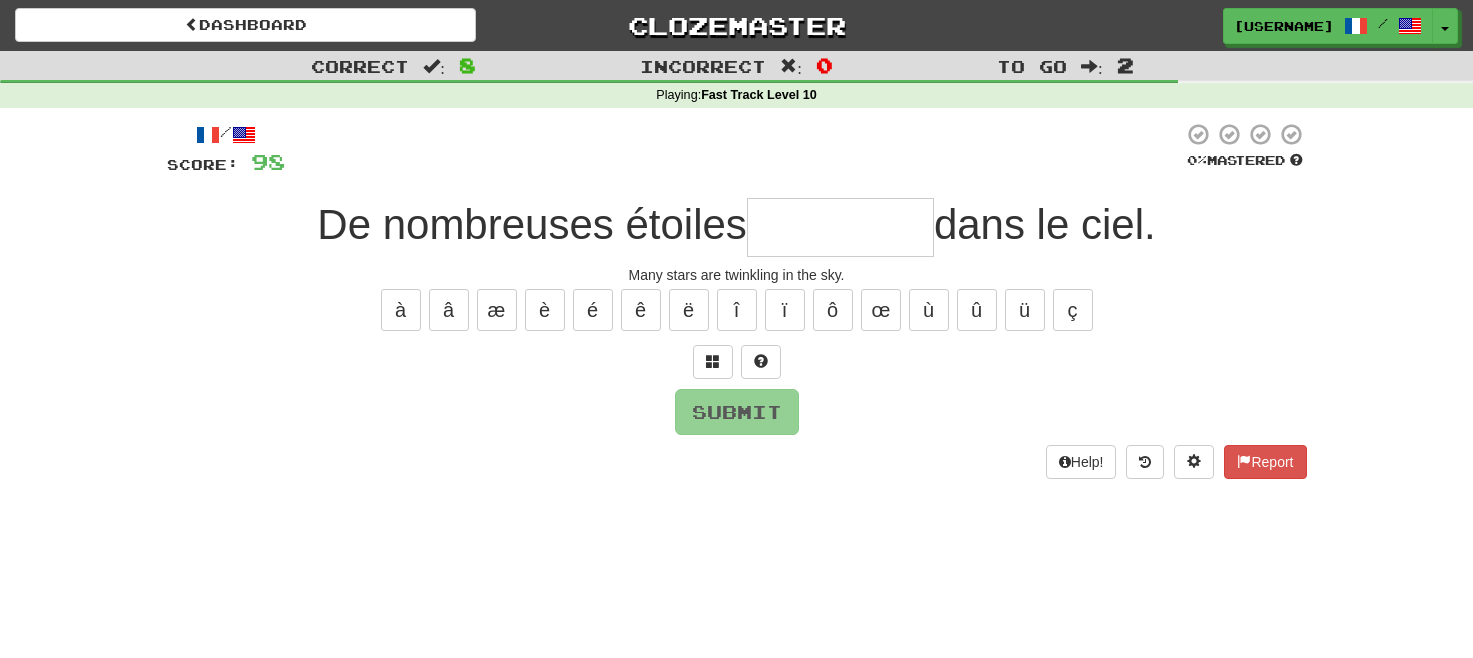 type on "*" 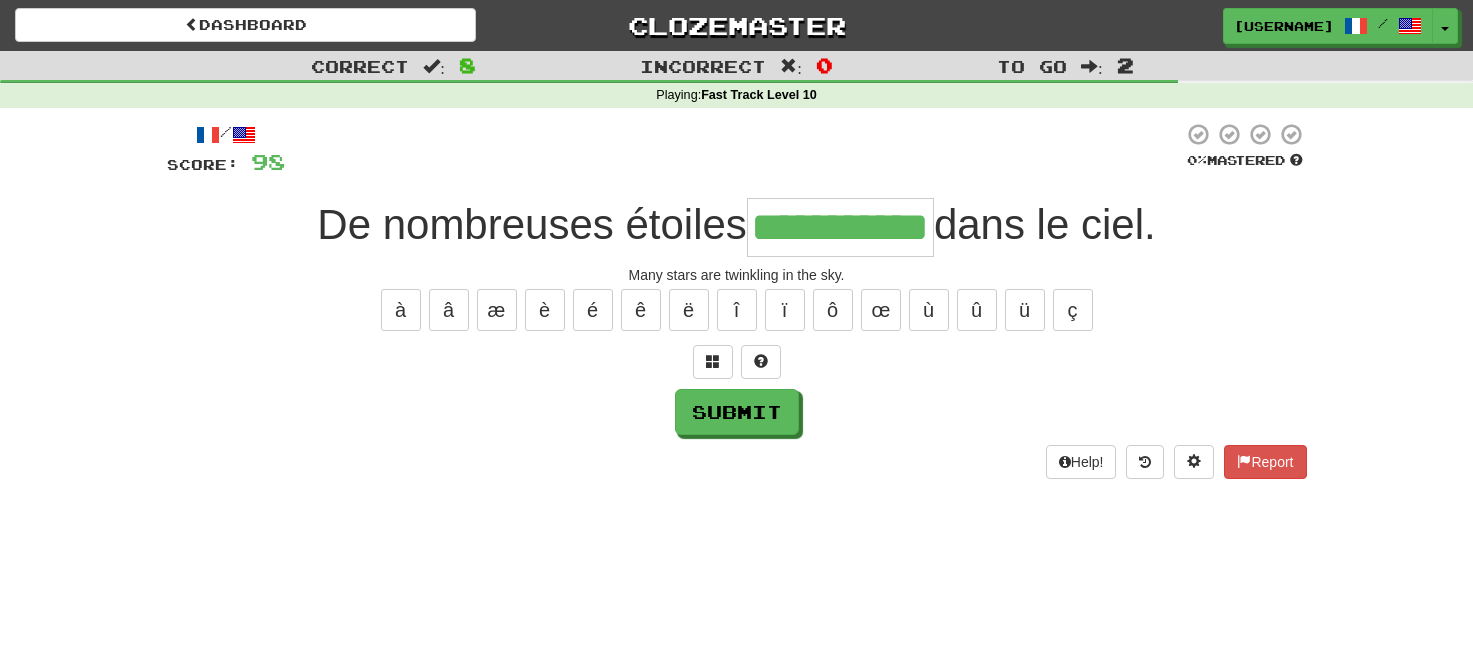 type on "**********" 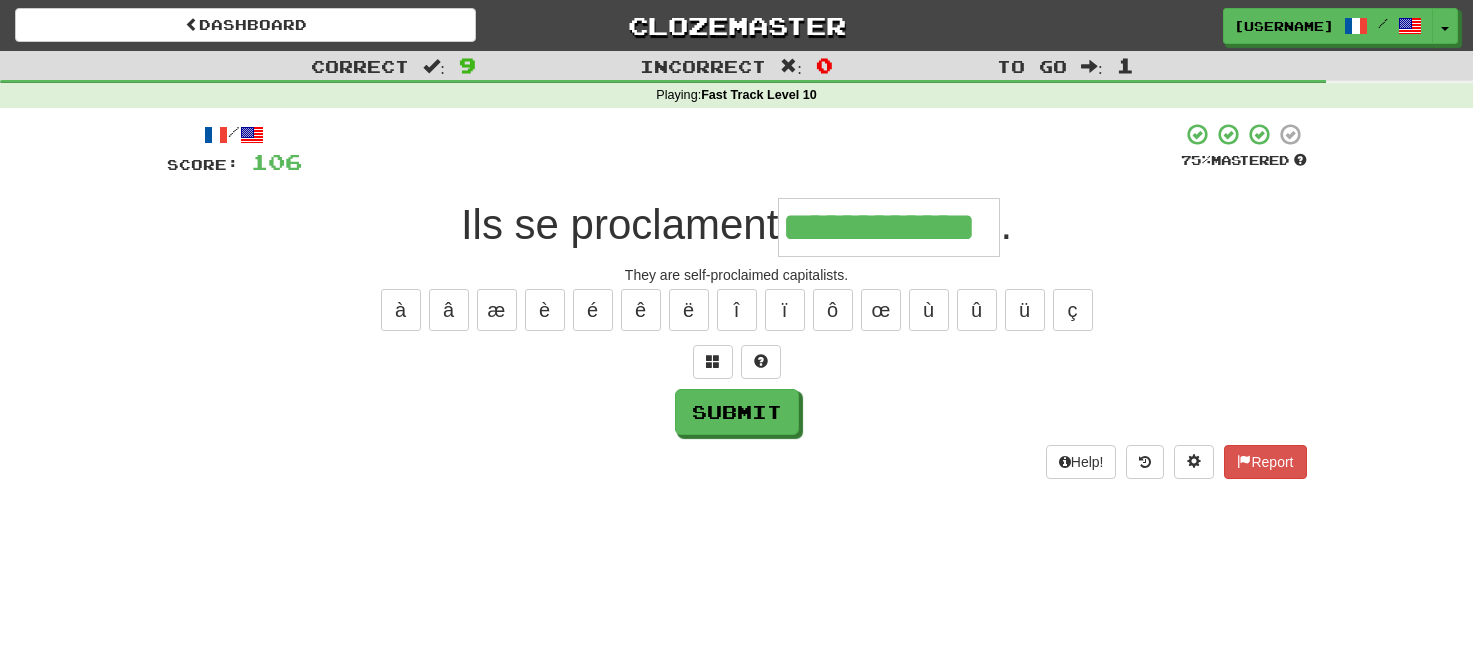 type on "**********" 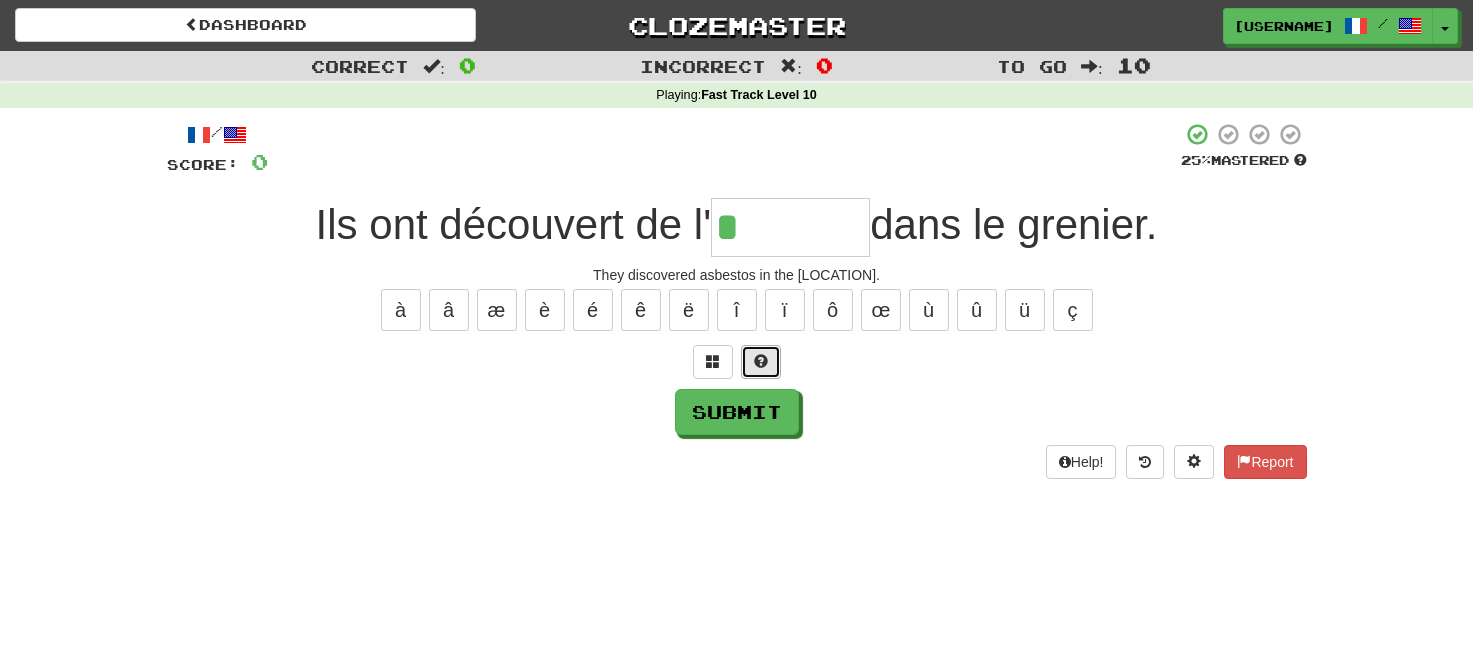 click at bounding box center [761, 362] 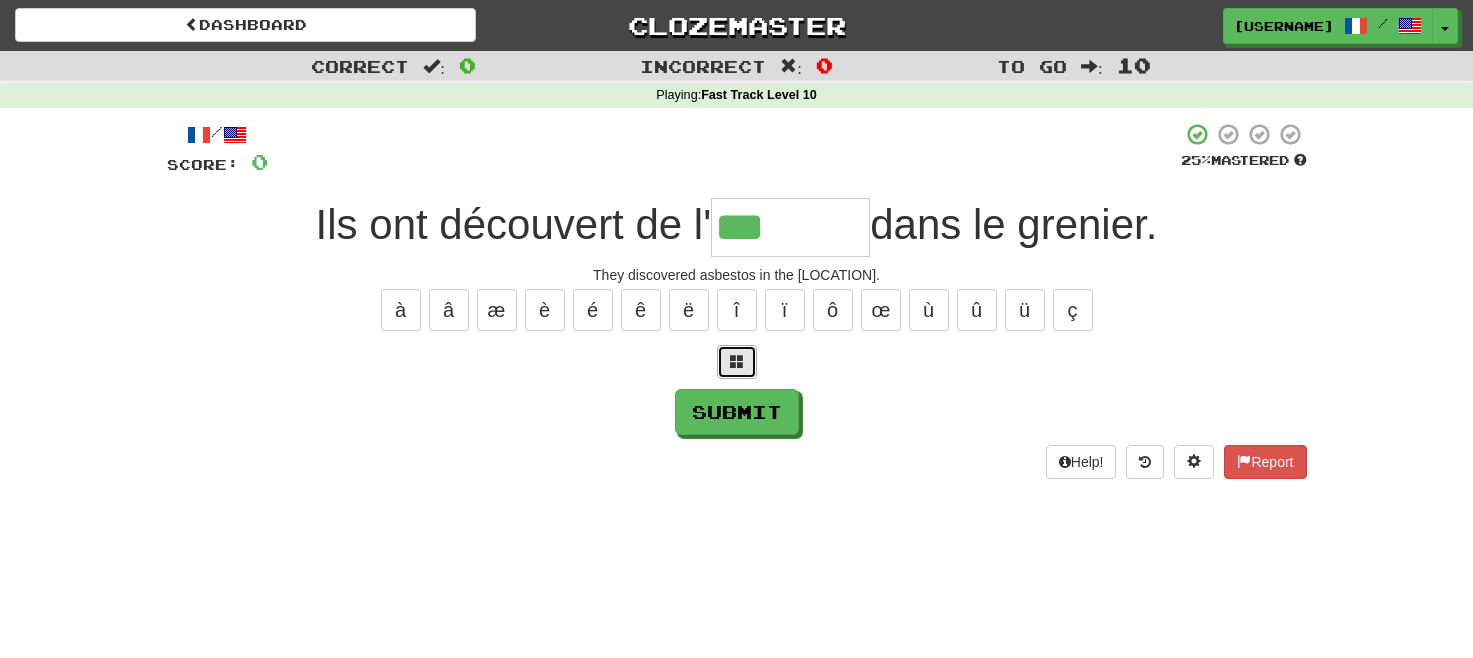 click at bounding box center (737, 362) 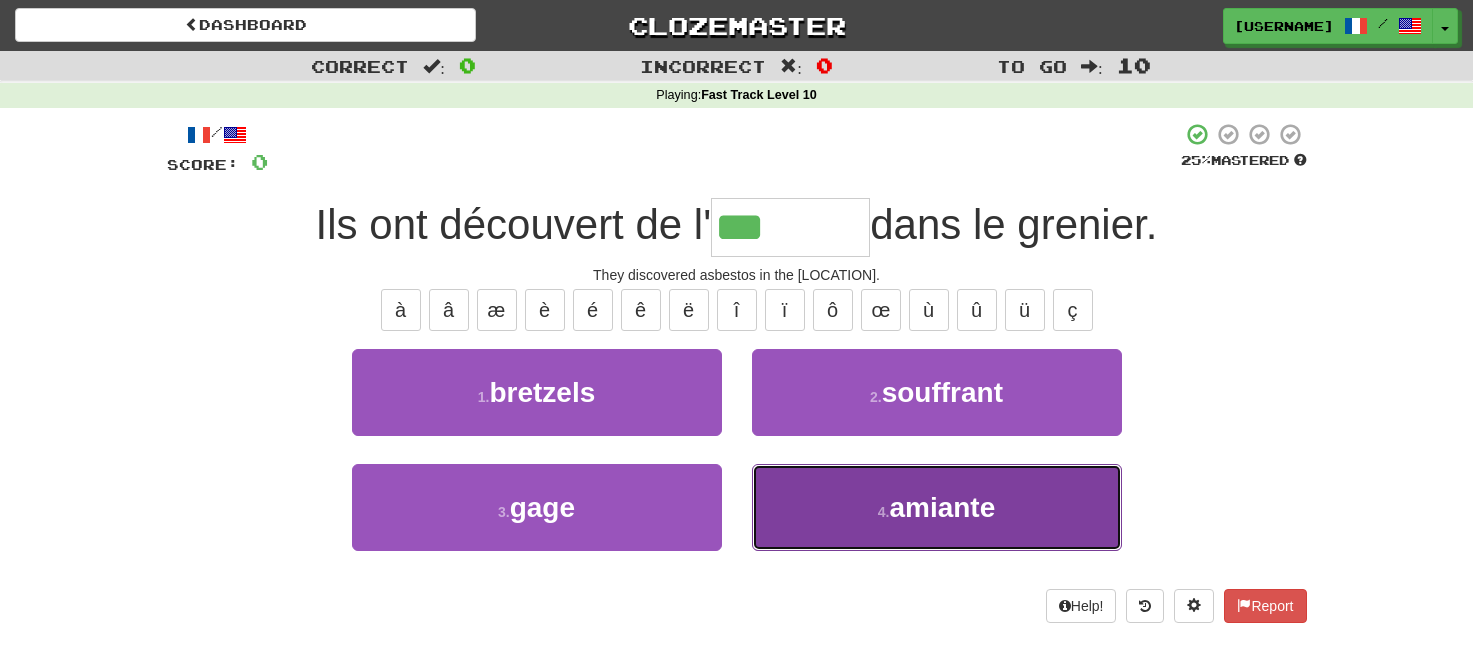 click on "amiante" at bounding box center [942, 507] 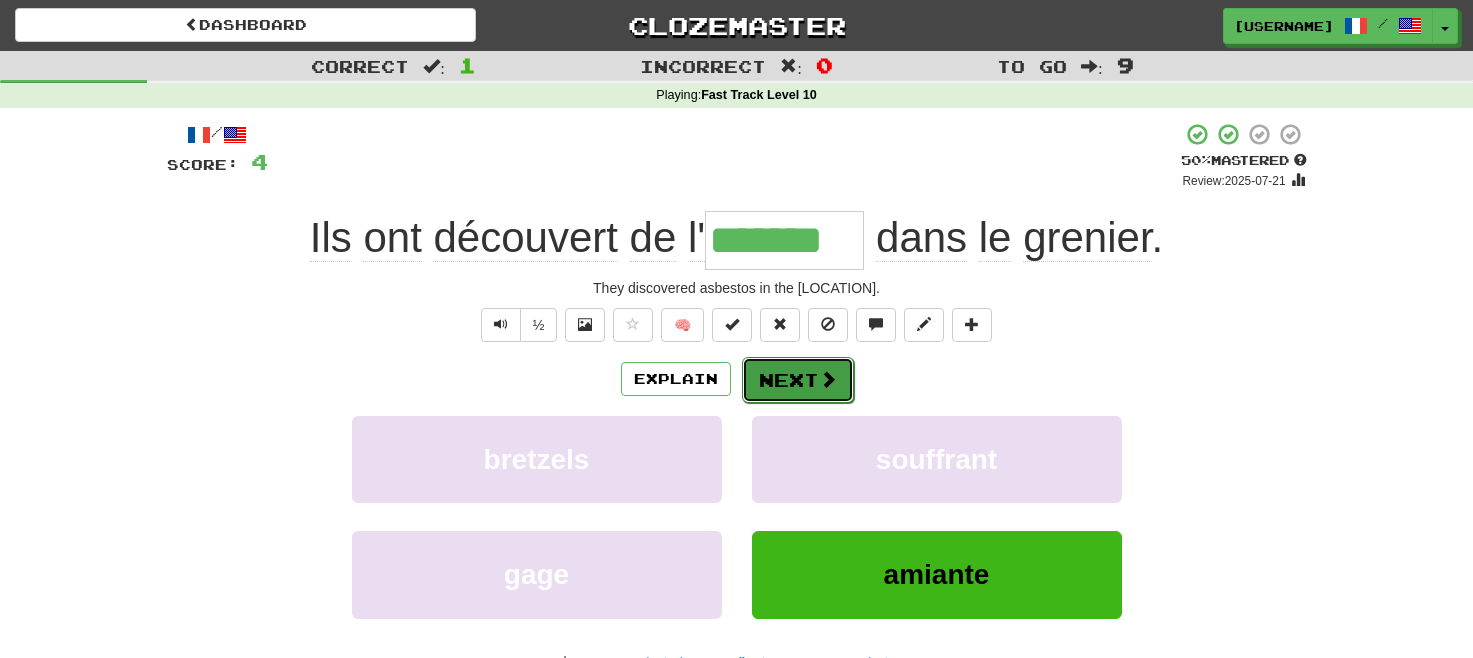 click at bounding box center (828, 379) 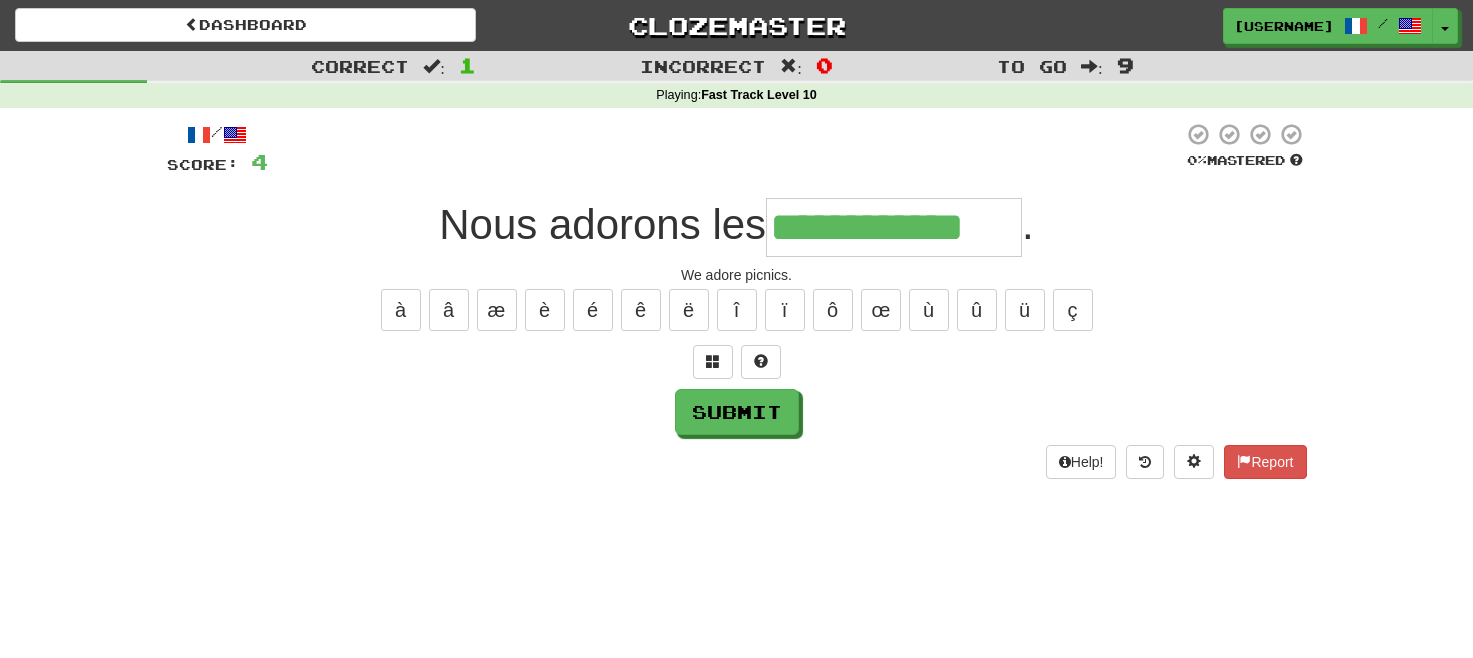 type on "**********" 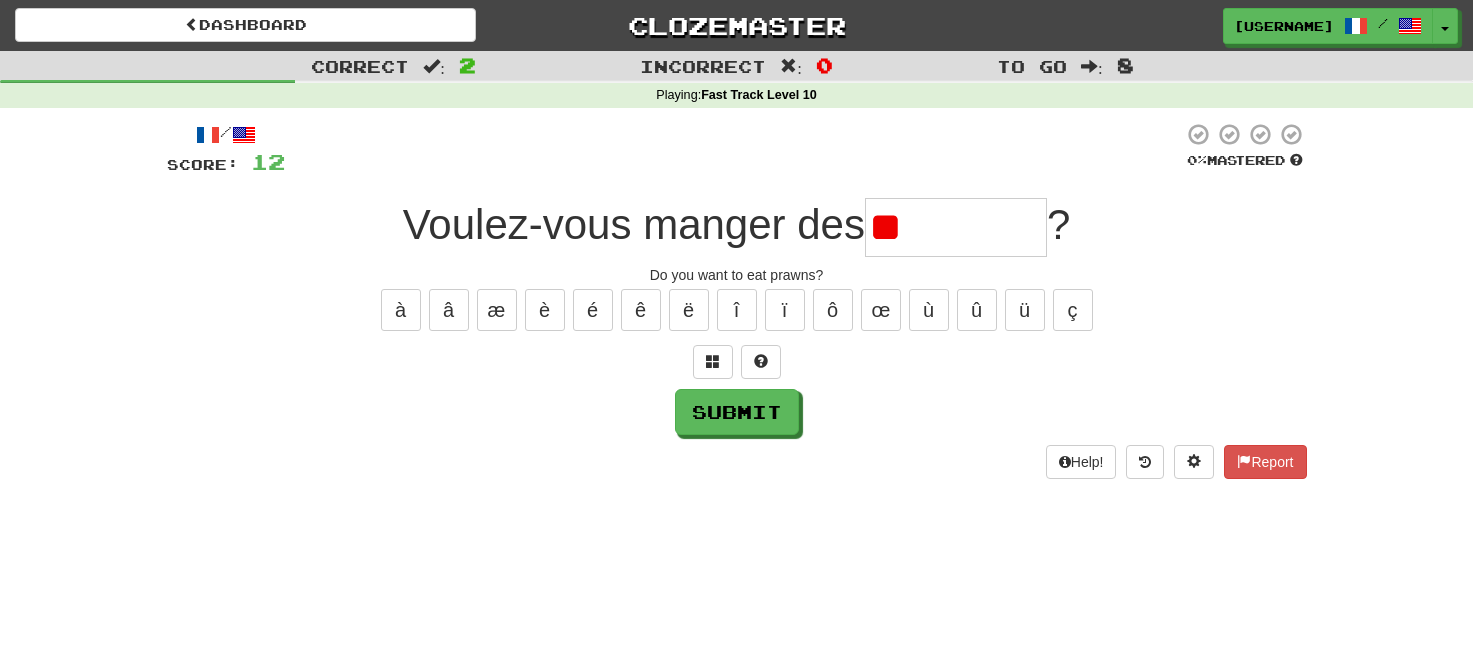 type on "*" 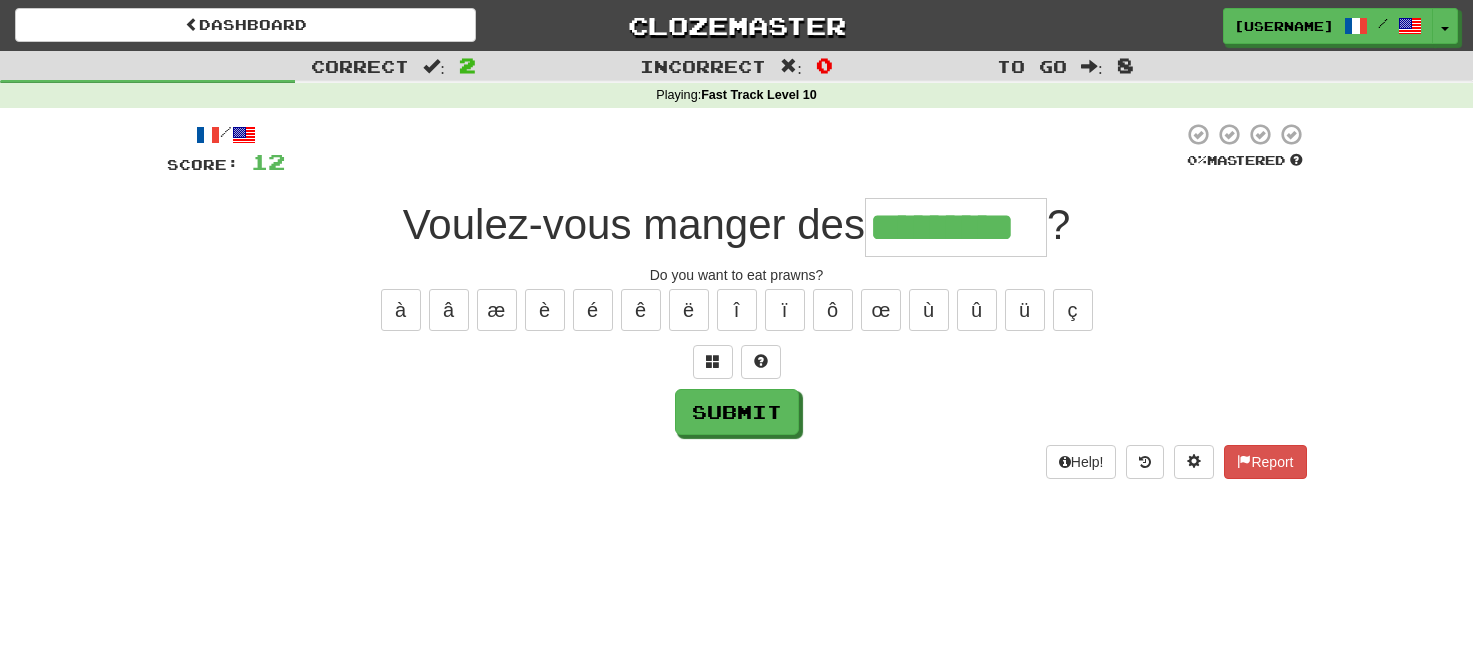 type on "*********" 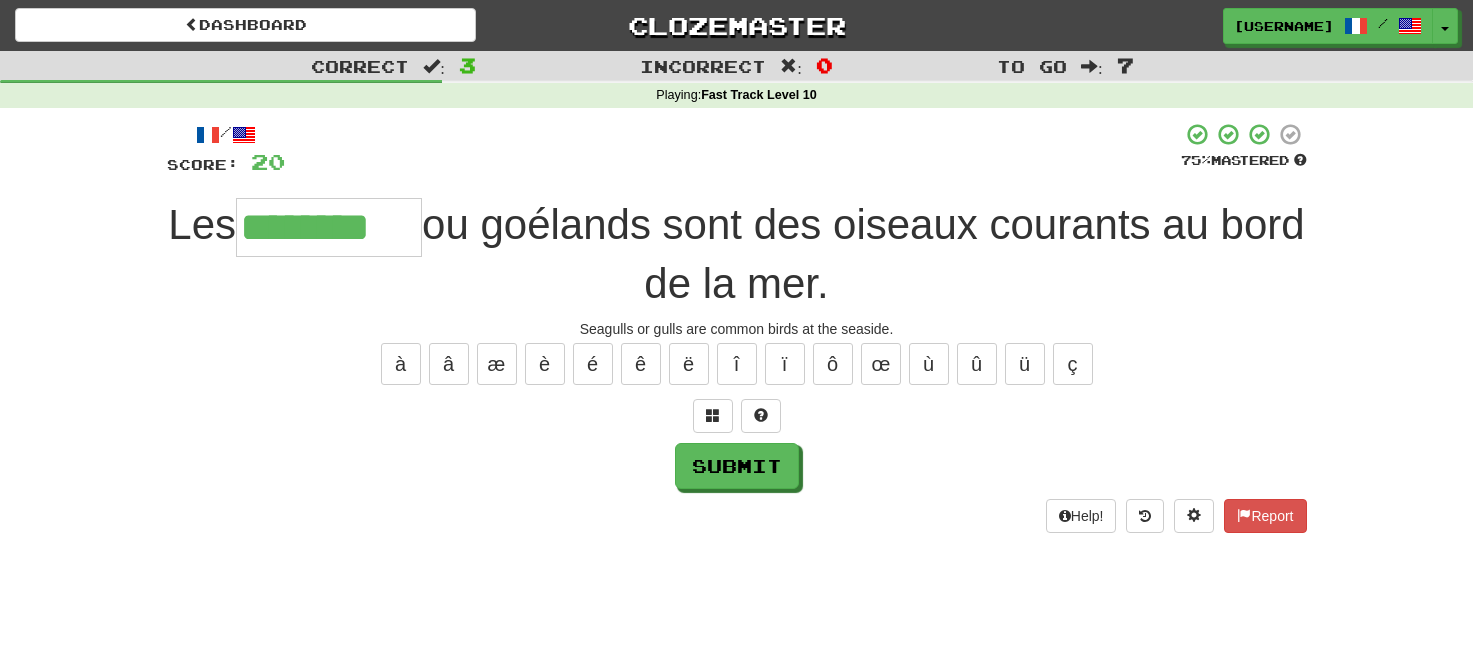 type on "********" 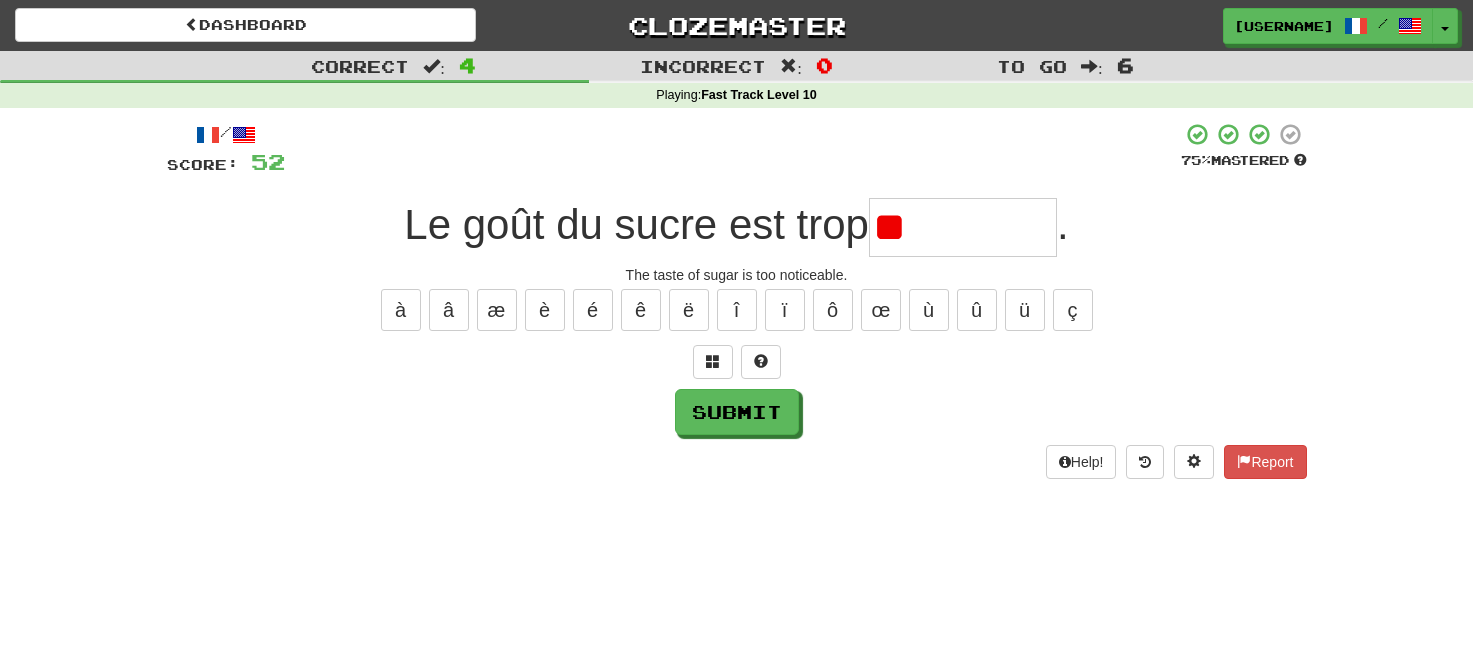 type on "*" 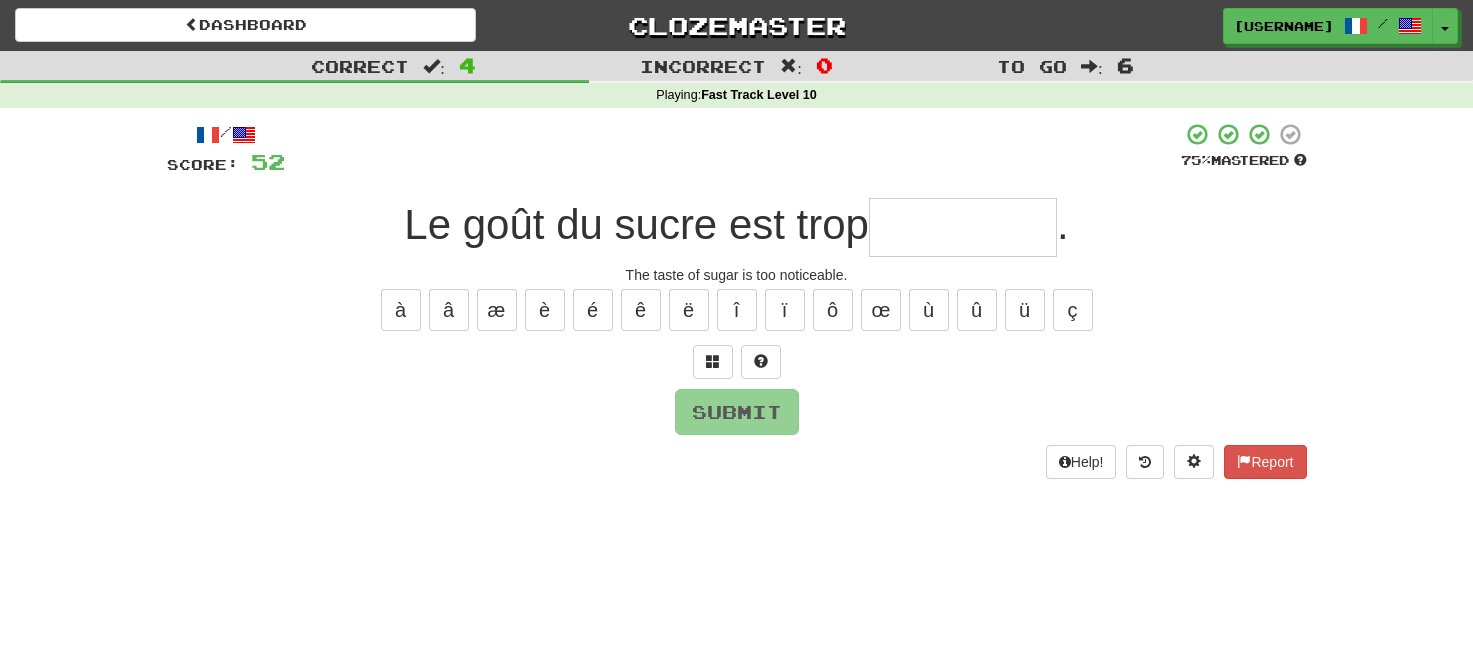 type on "*" 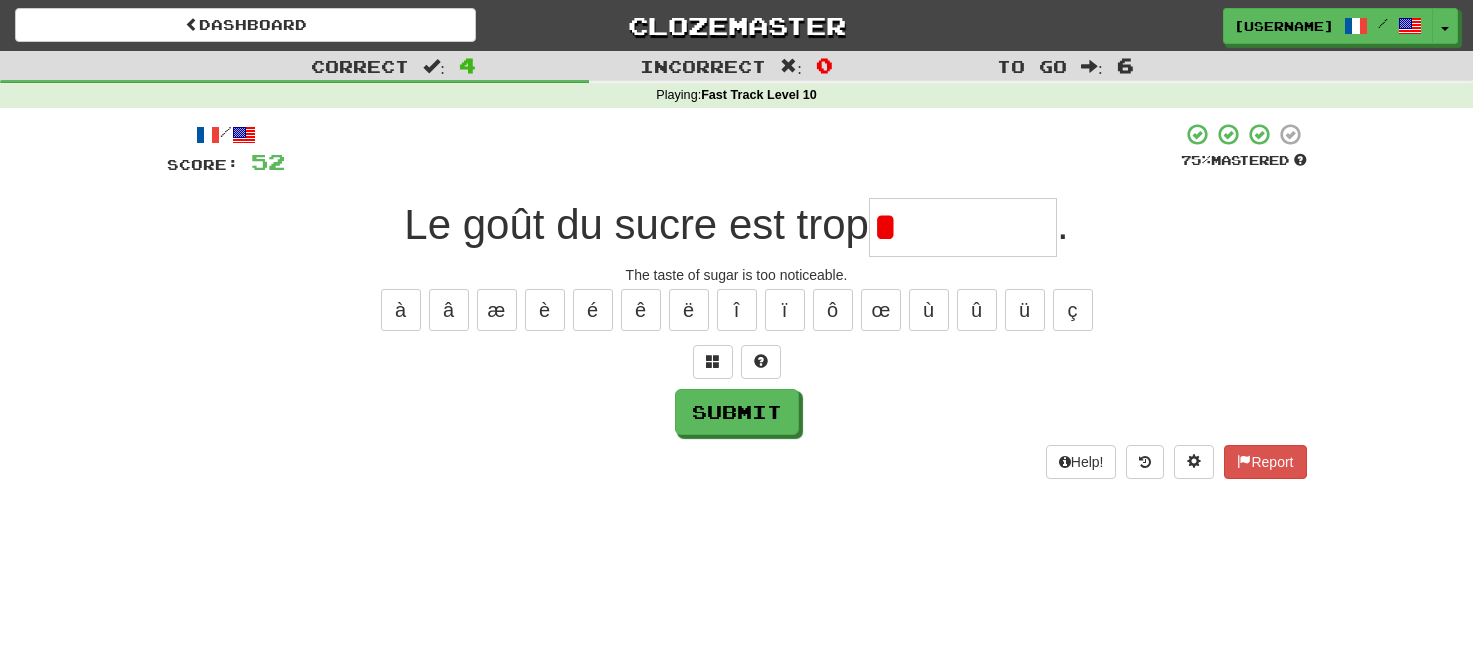 type on "*" 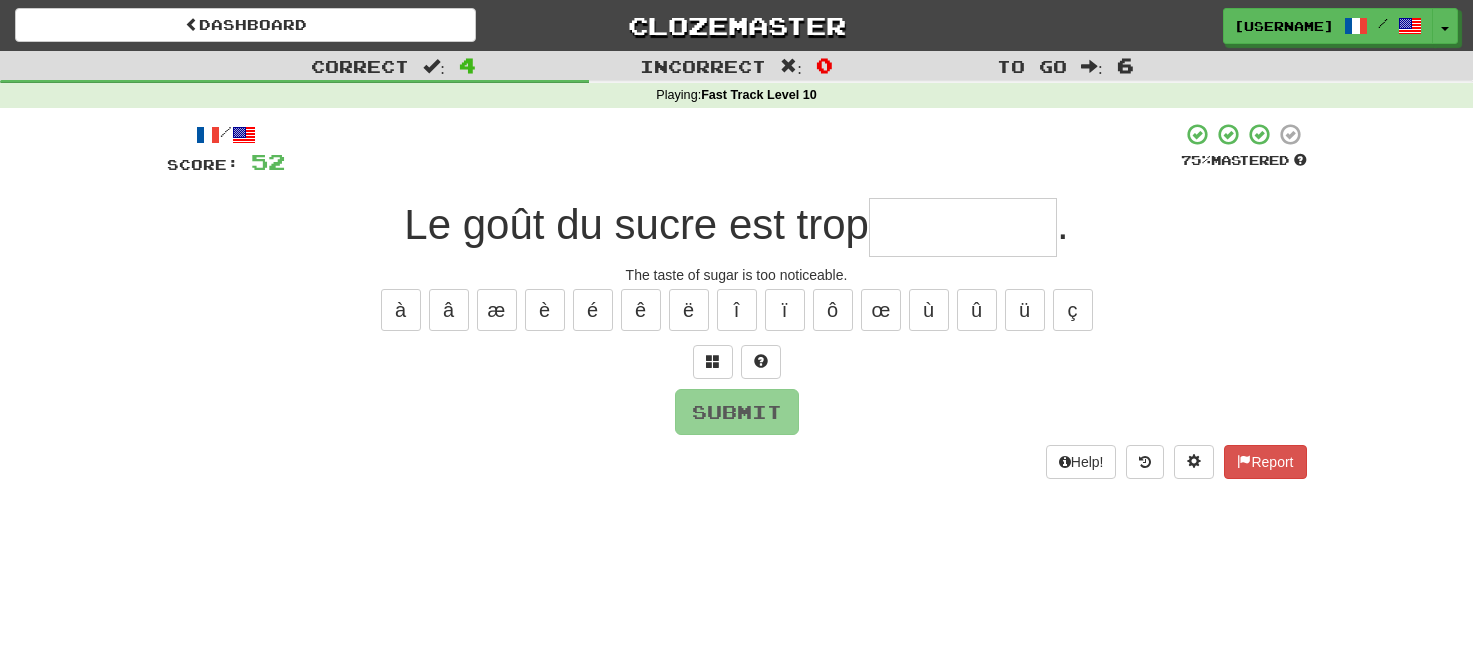 type on "*" 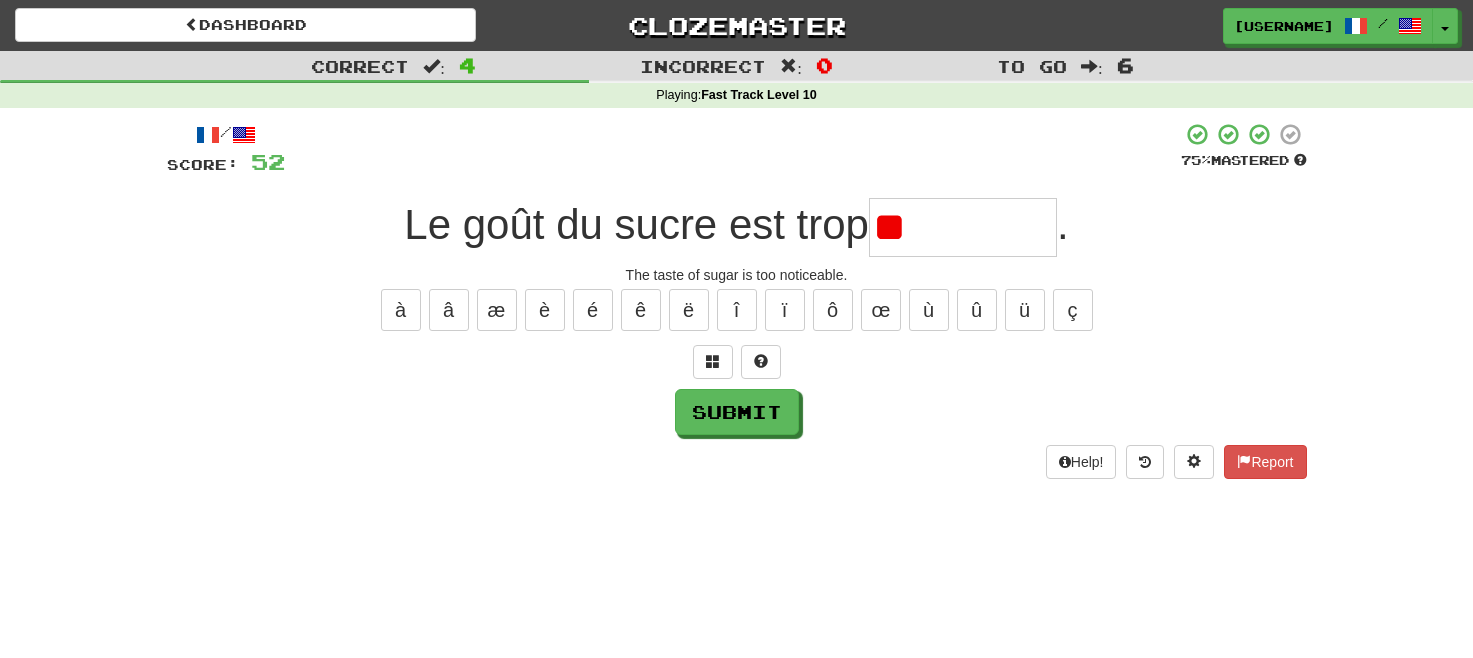 type on "*" 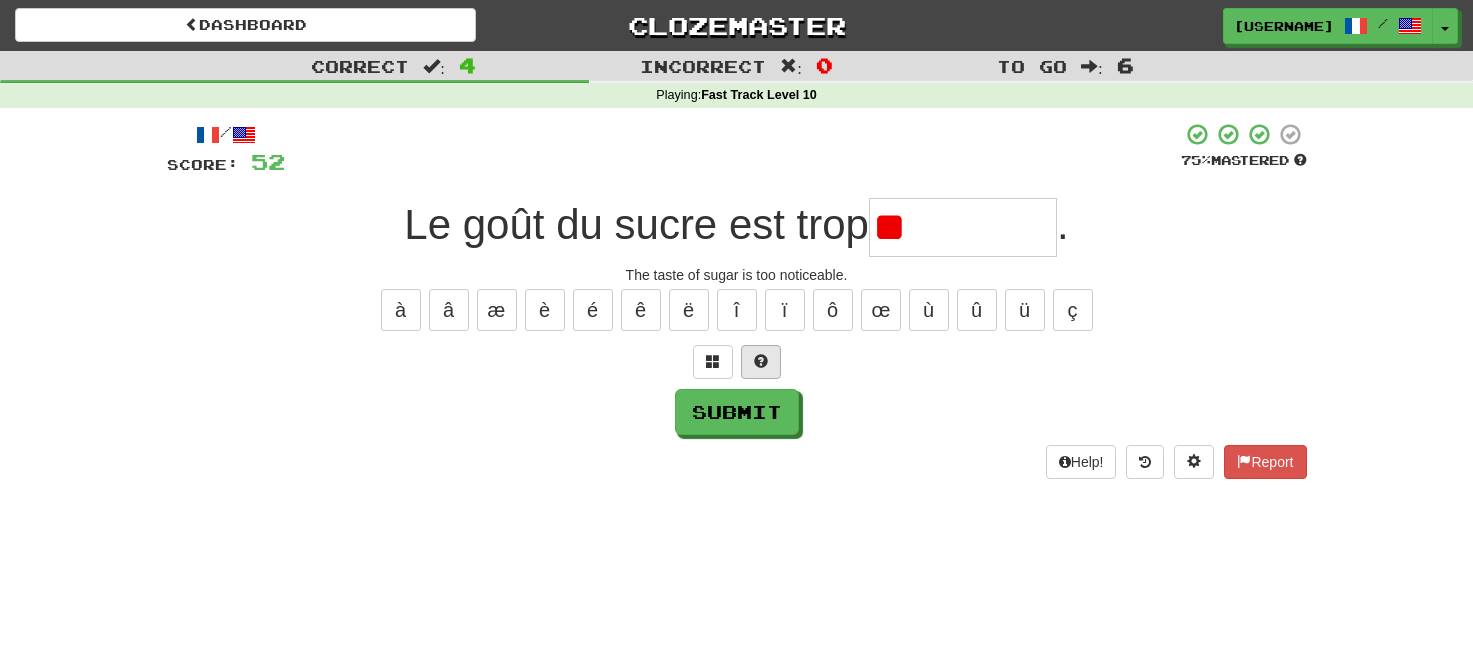 type on "*" 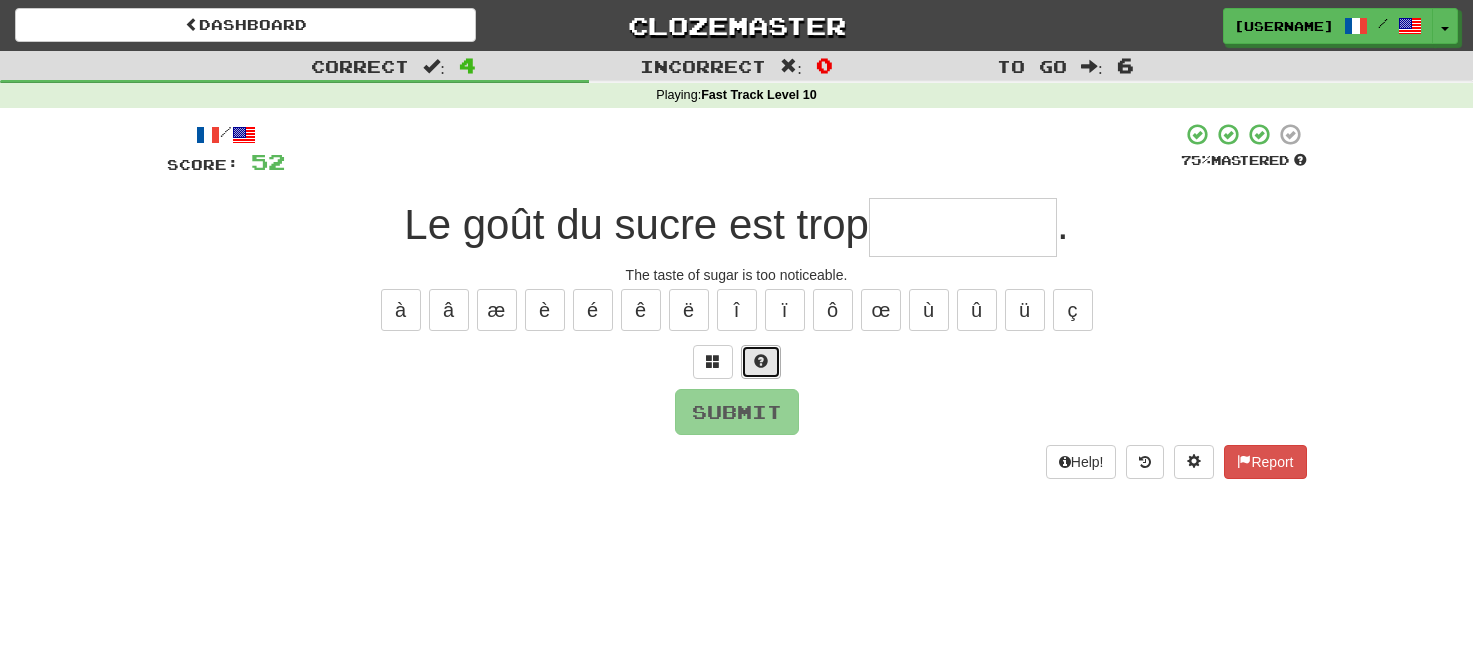 click at bounding box center [761, 361] 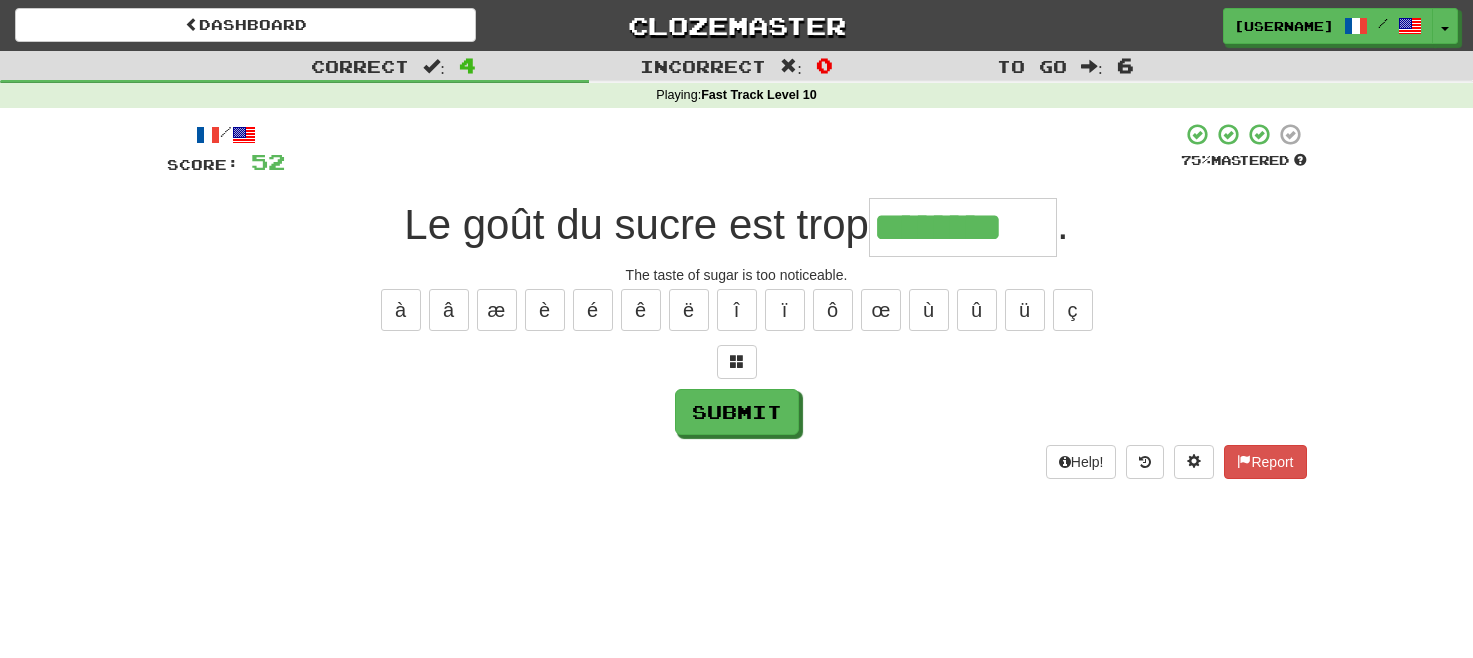 type on "********" 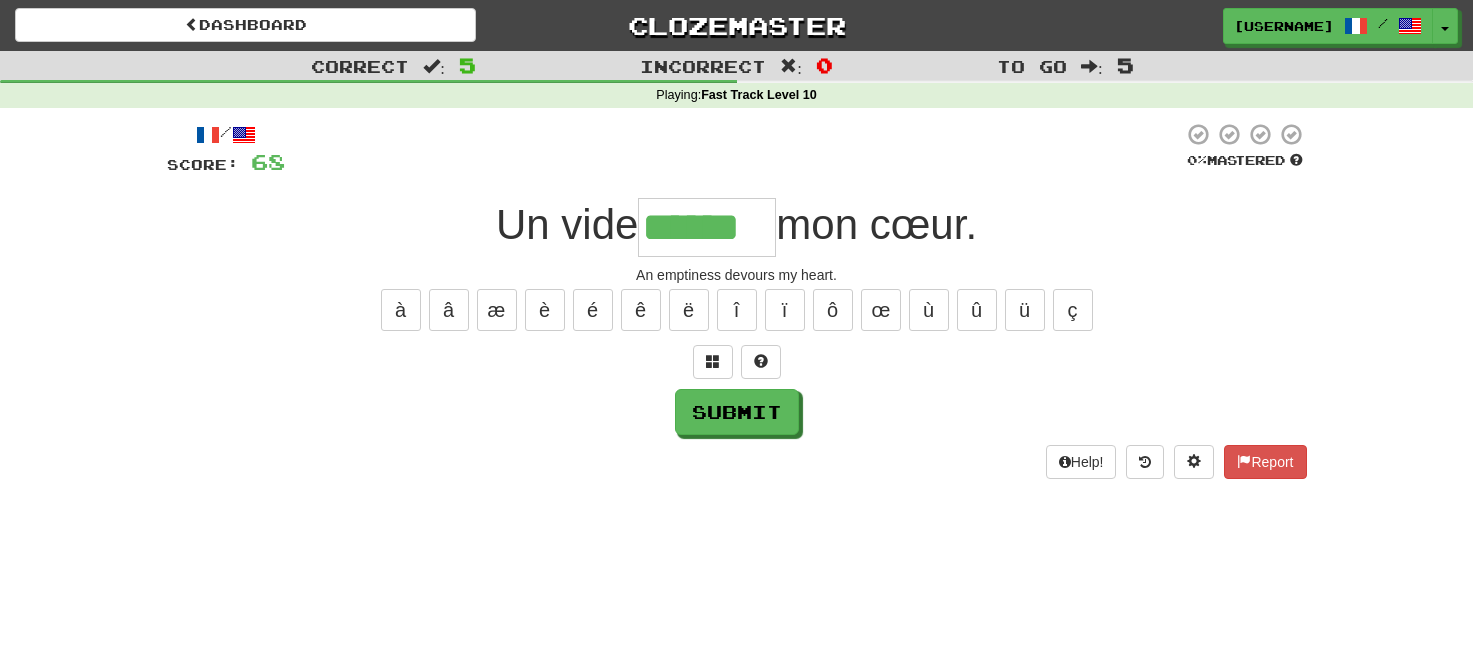 type on "******" 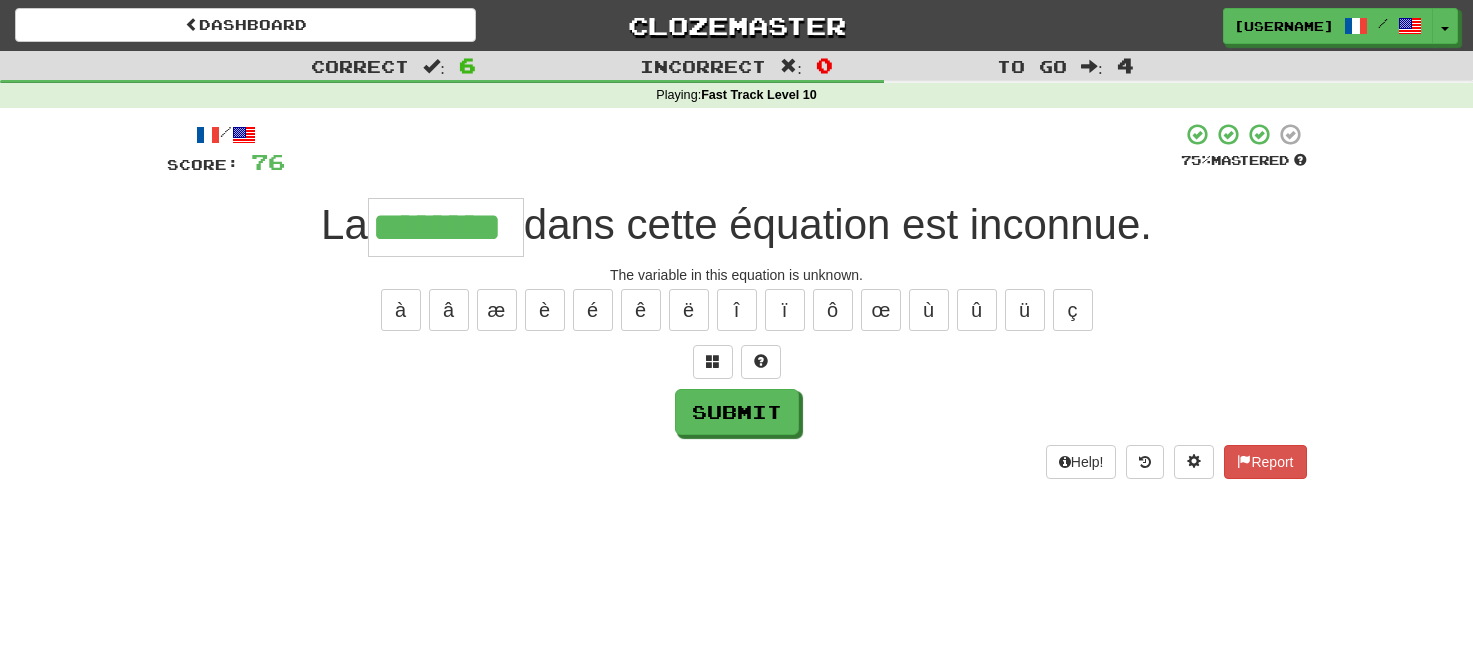 type on "********" 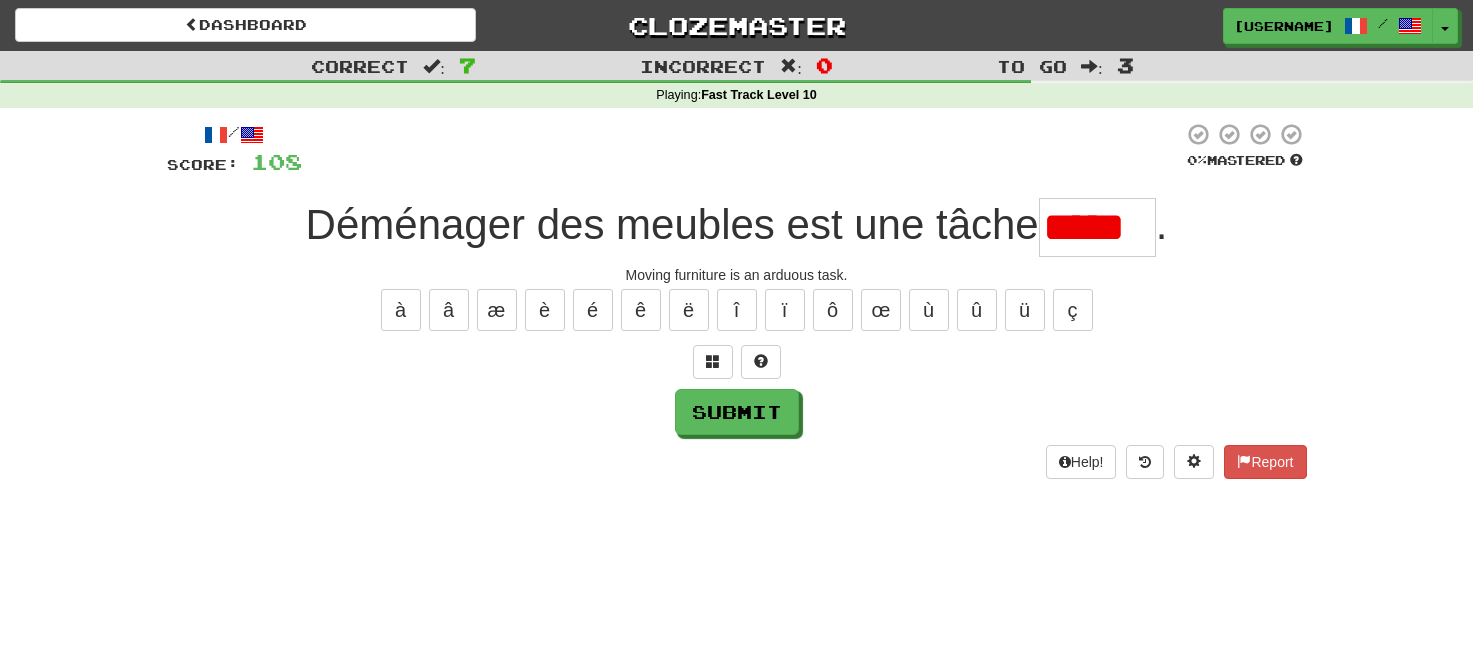 scroll, scrollTop: 0, scrollLeft: 0, axis: both 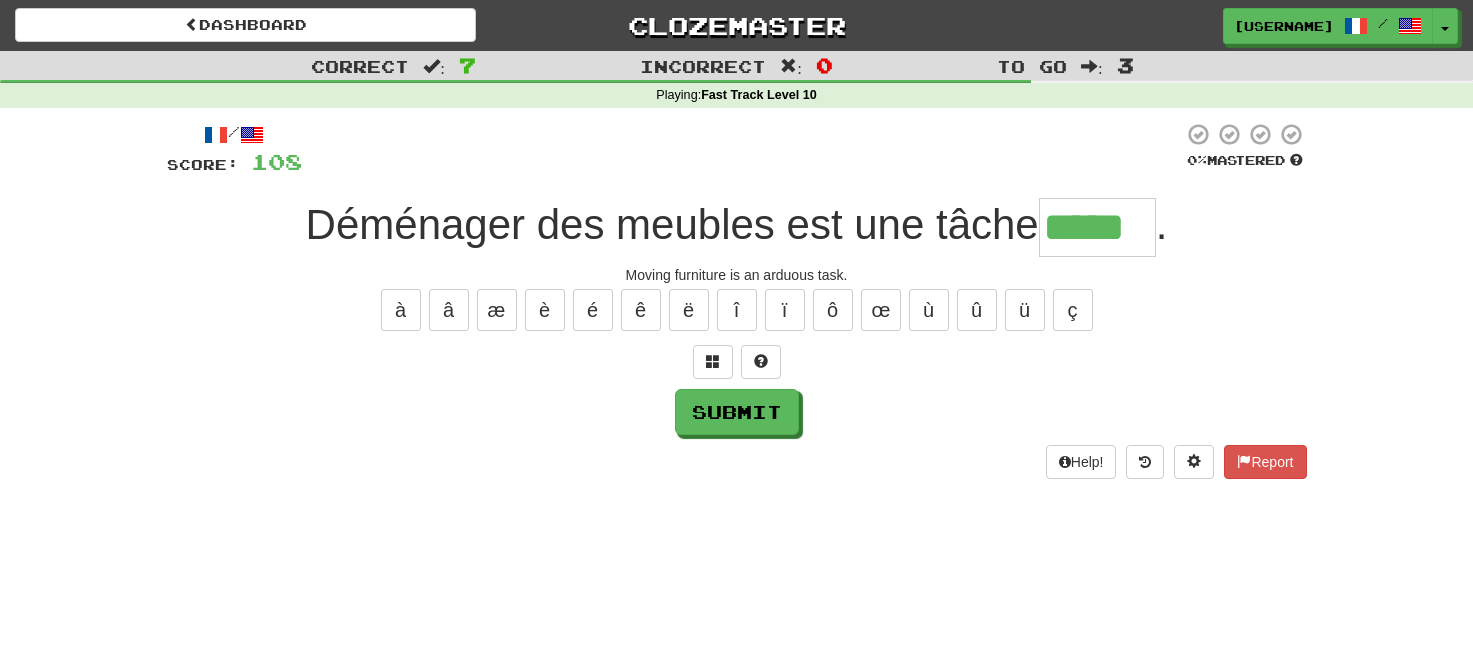 type on "*****" 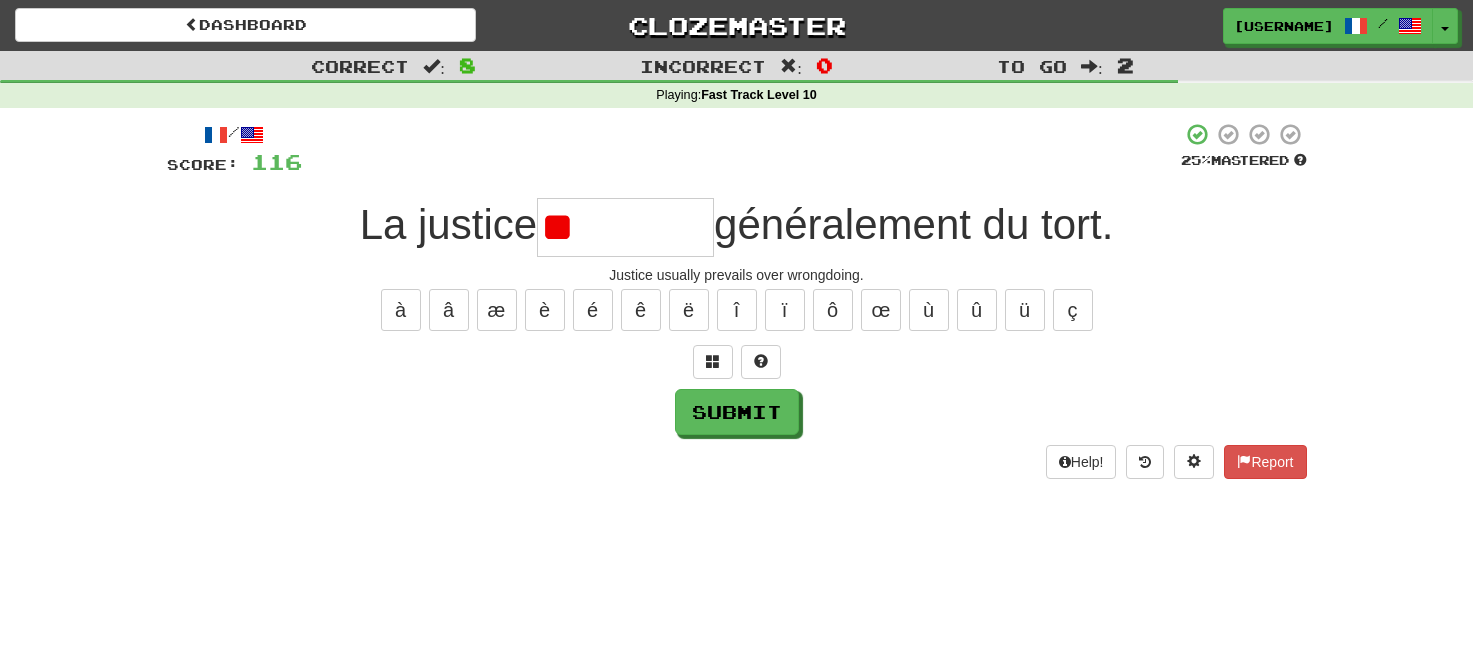 type on "*" 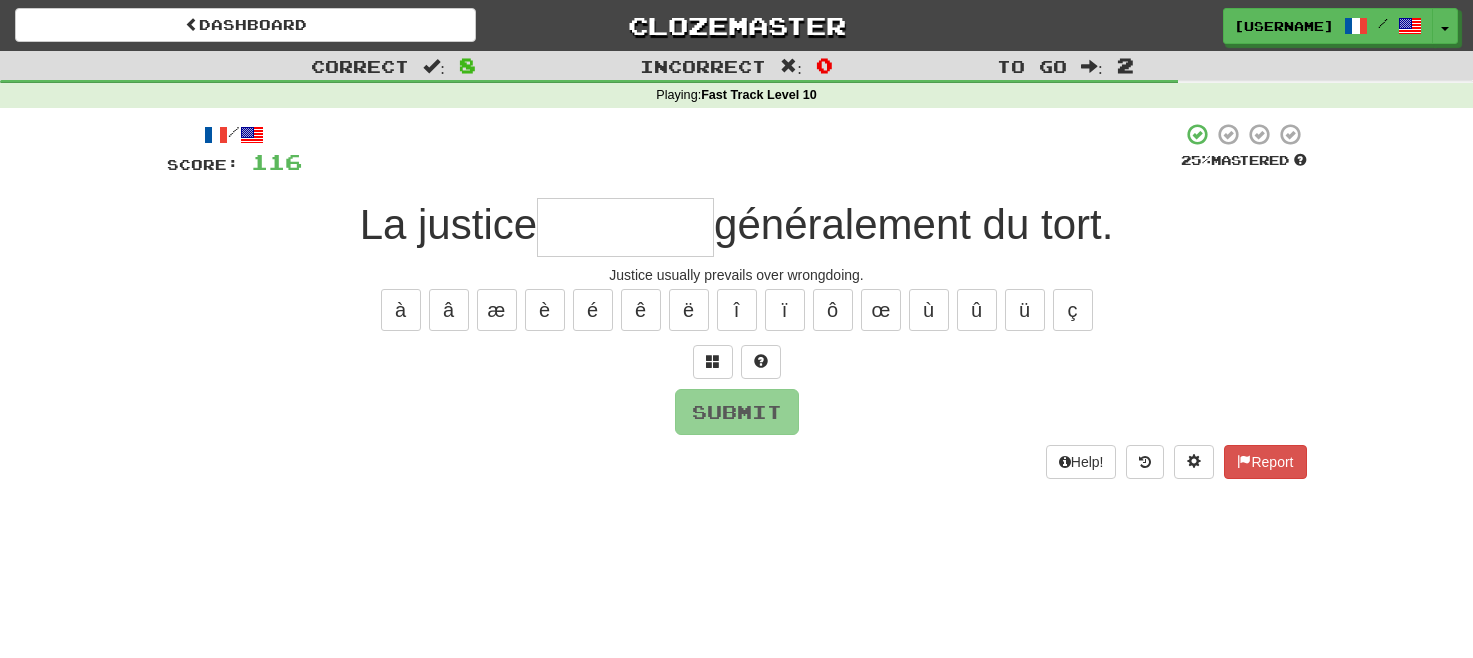 type on "*" 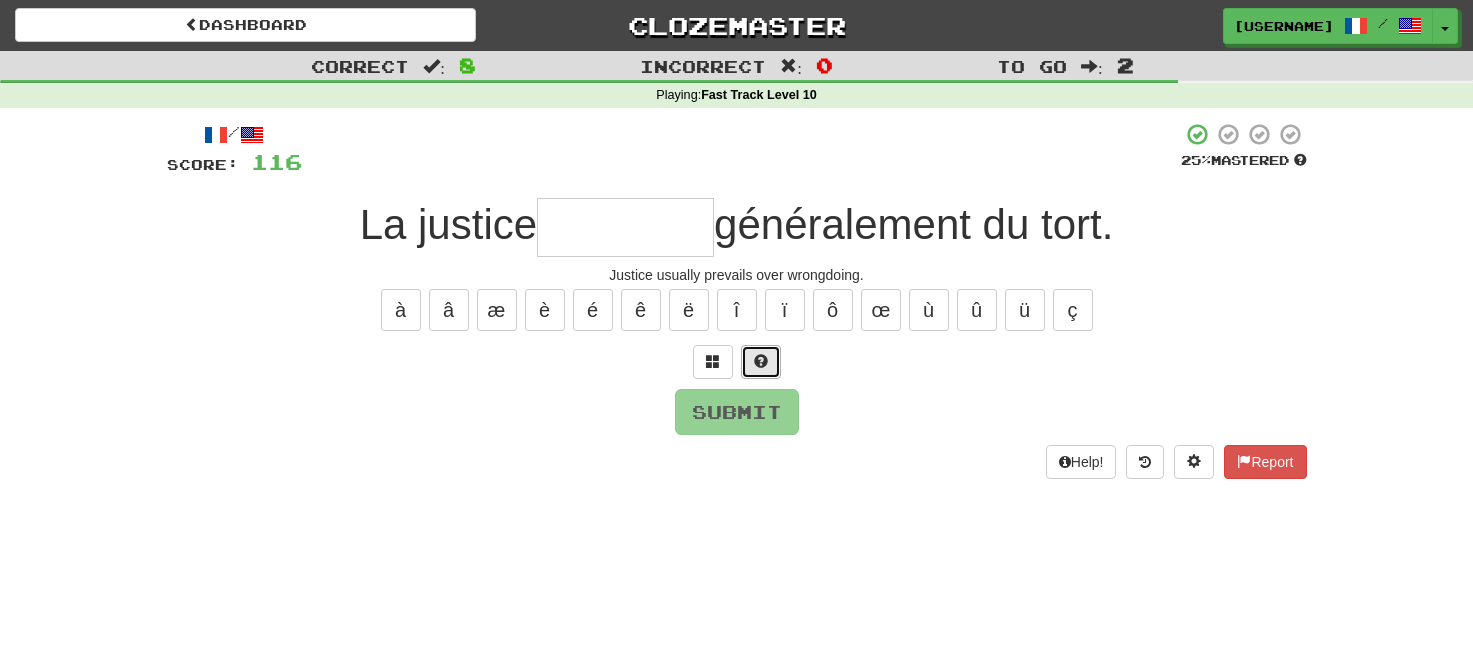 click at bounding box center [761, 362] 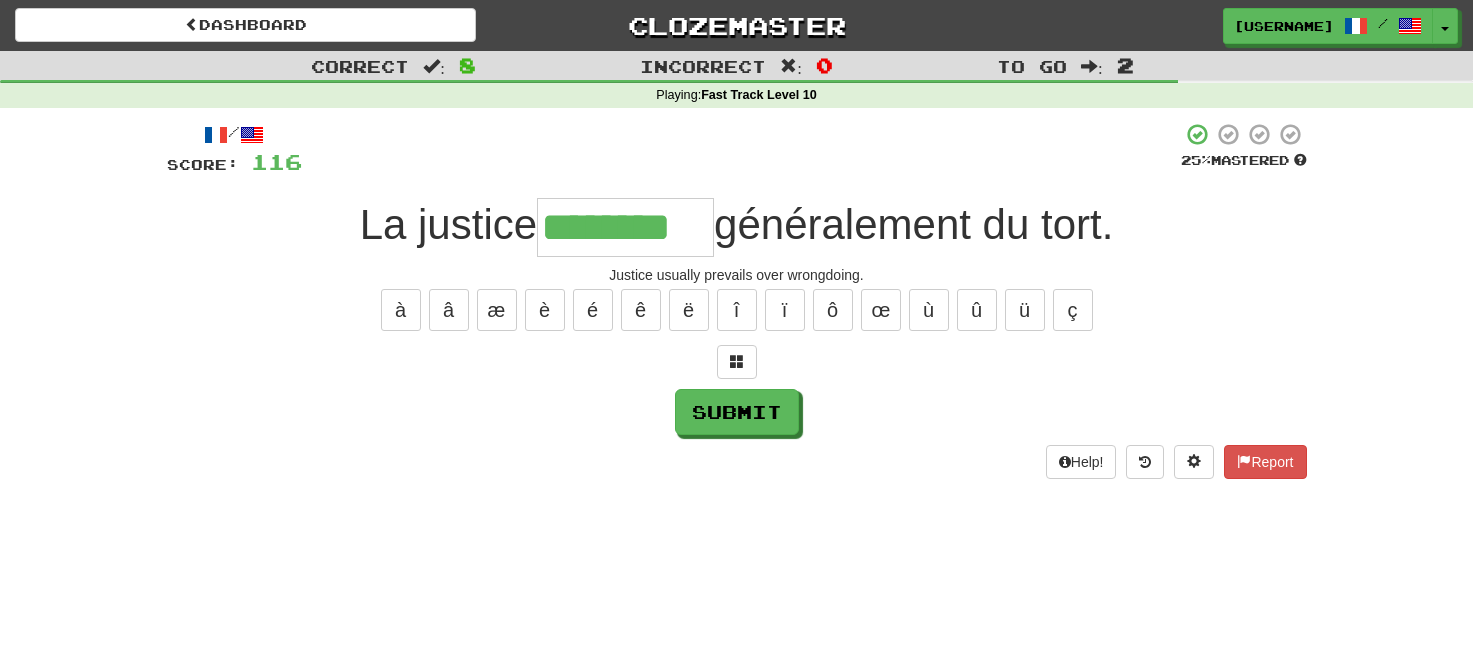 type on "********" 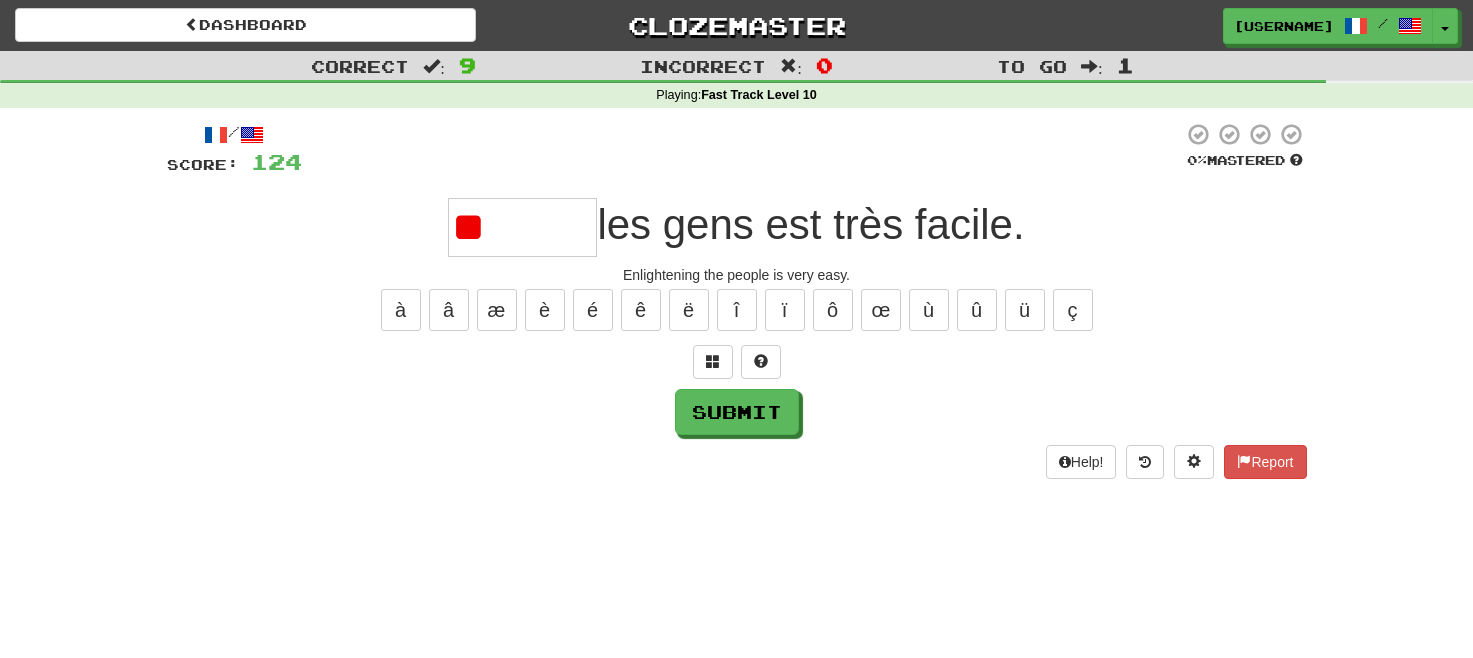 type on "*" 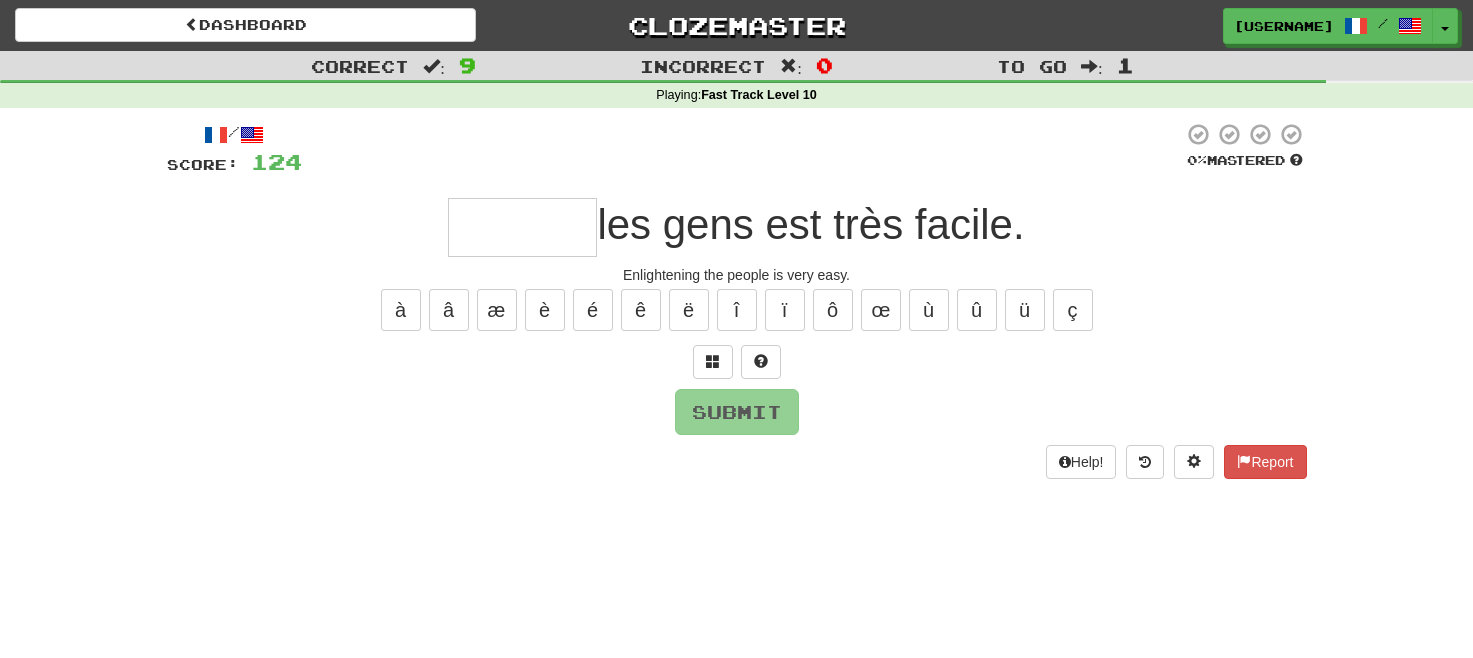 type on "*" 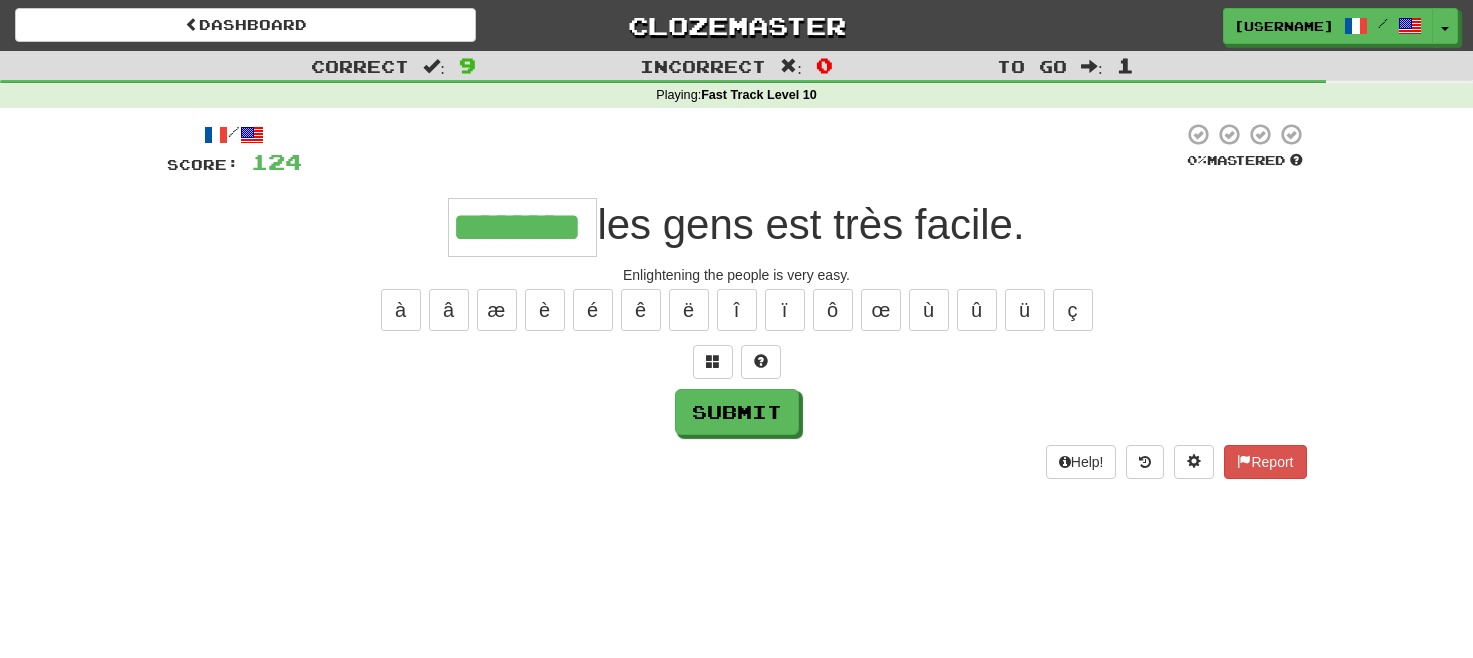 type on "********" 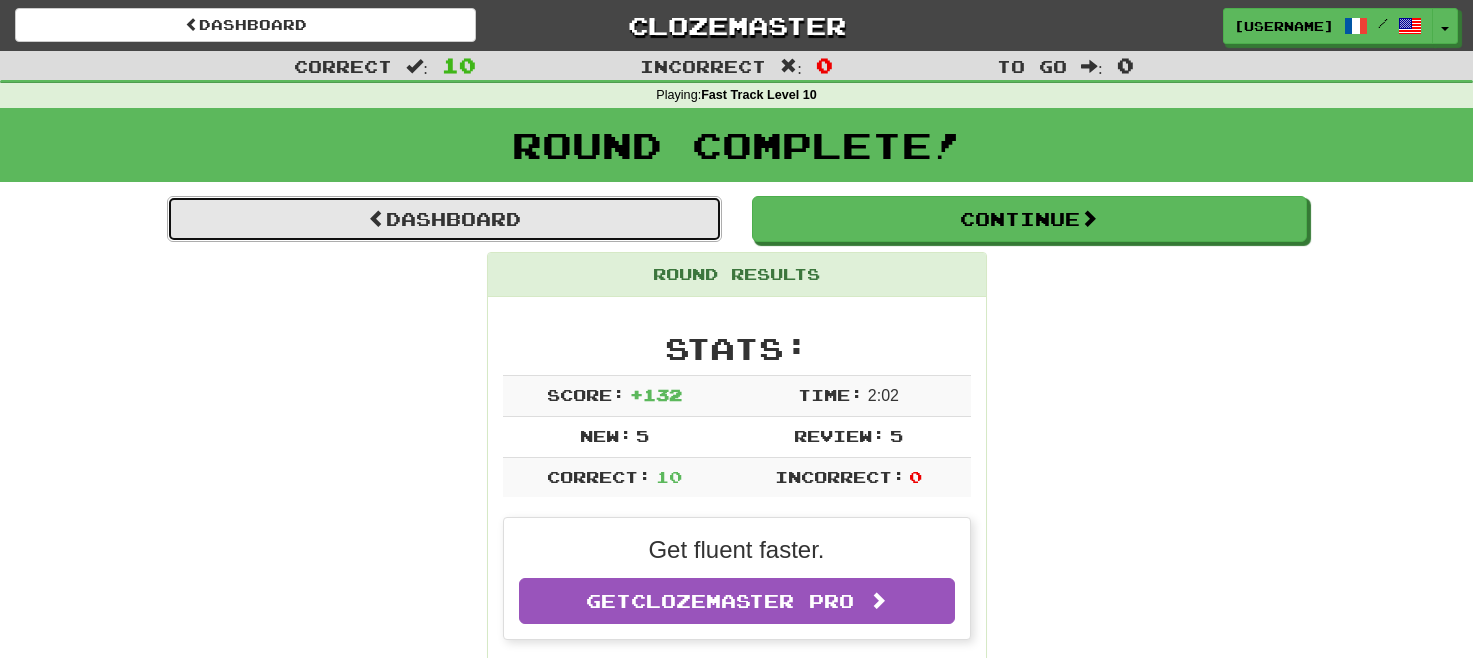 click on "Dashboard" at bounding box center [444, 219] 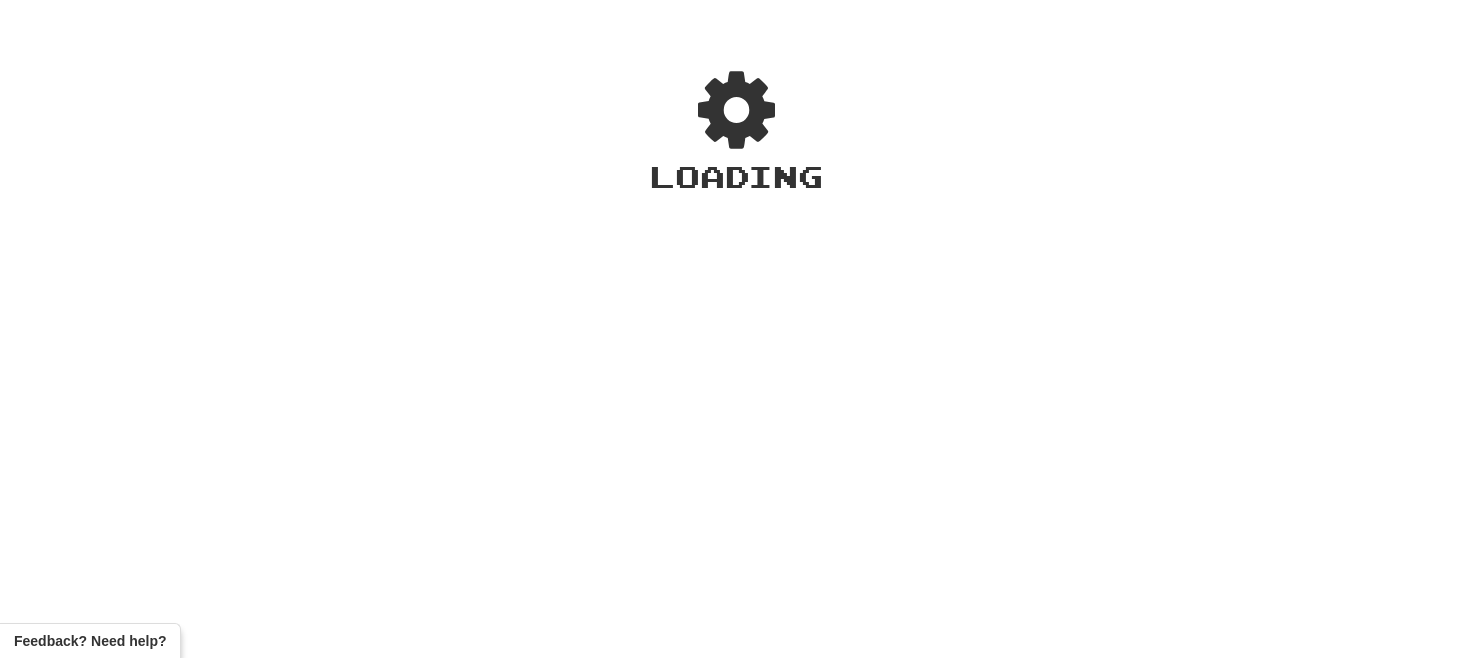 scroll, scrollTop: 0, scrollLeft: 0, axis: both 